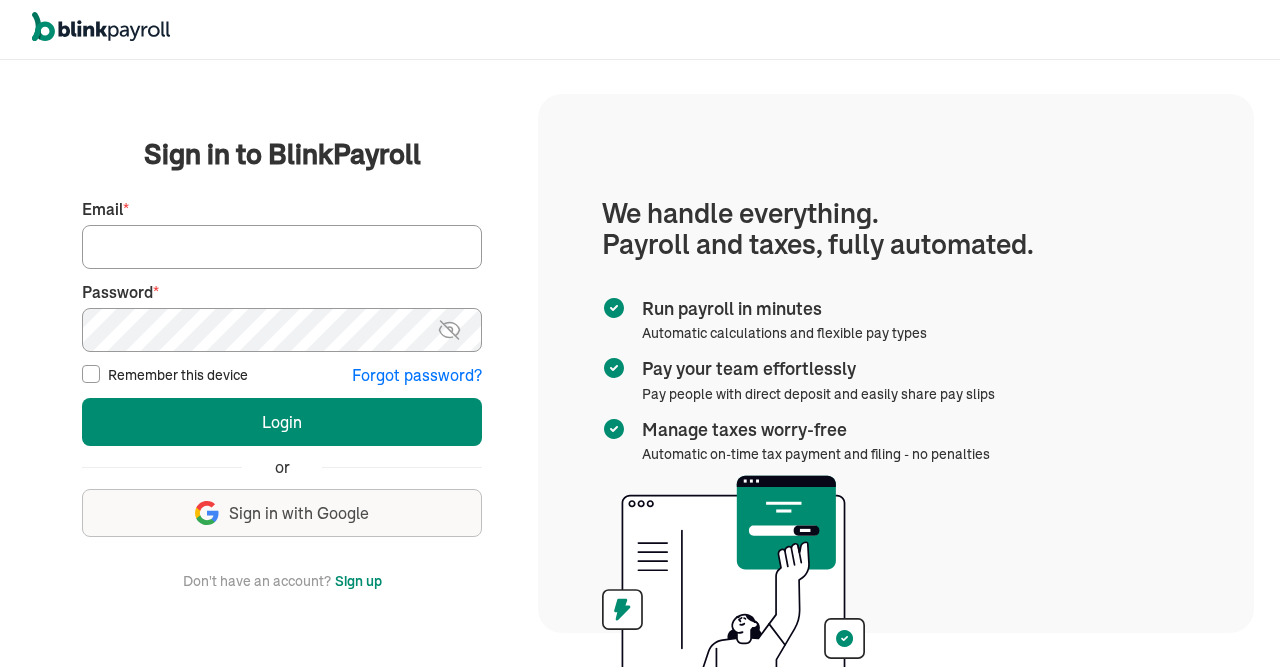 scroll, scrollTop: 0, scrollLeft: 0, axis: both 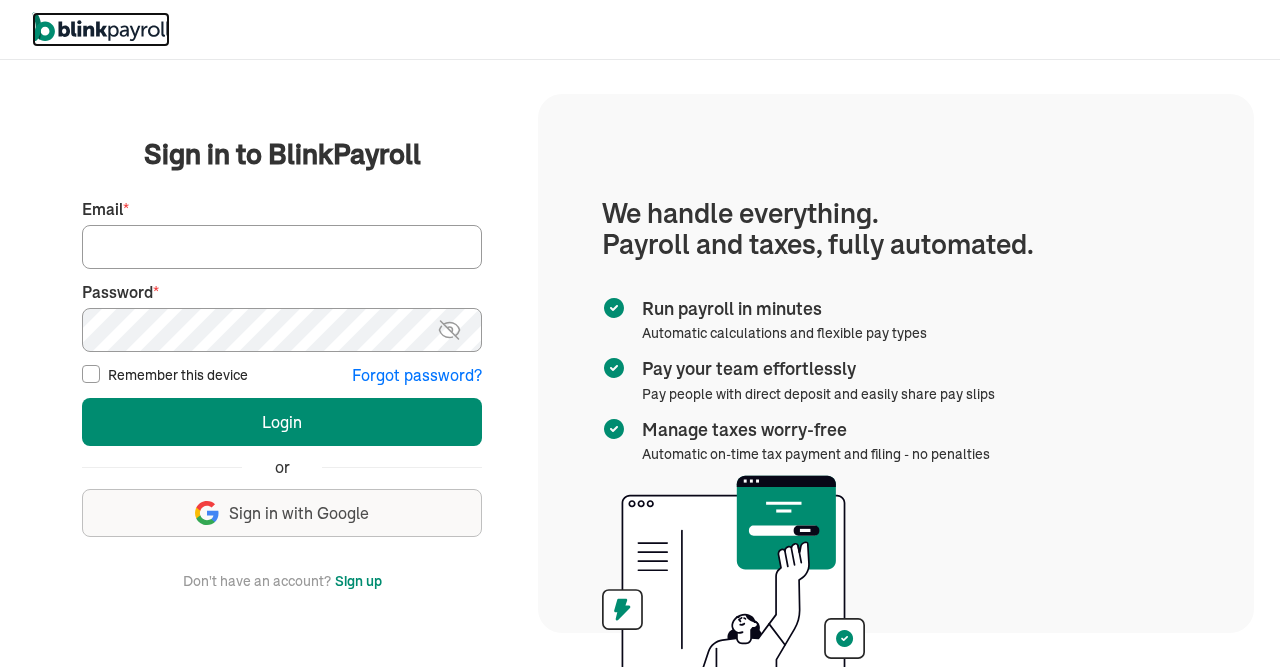 click at bounding box center [101, 27] 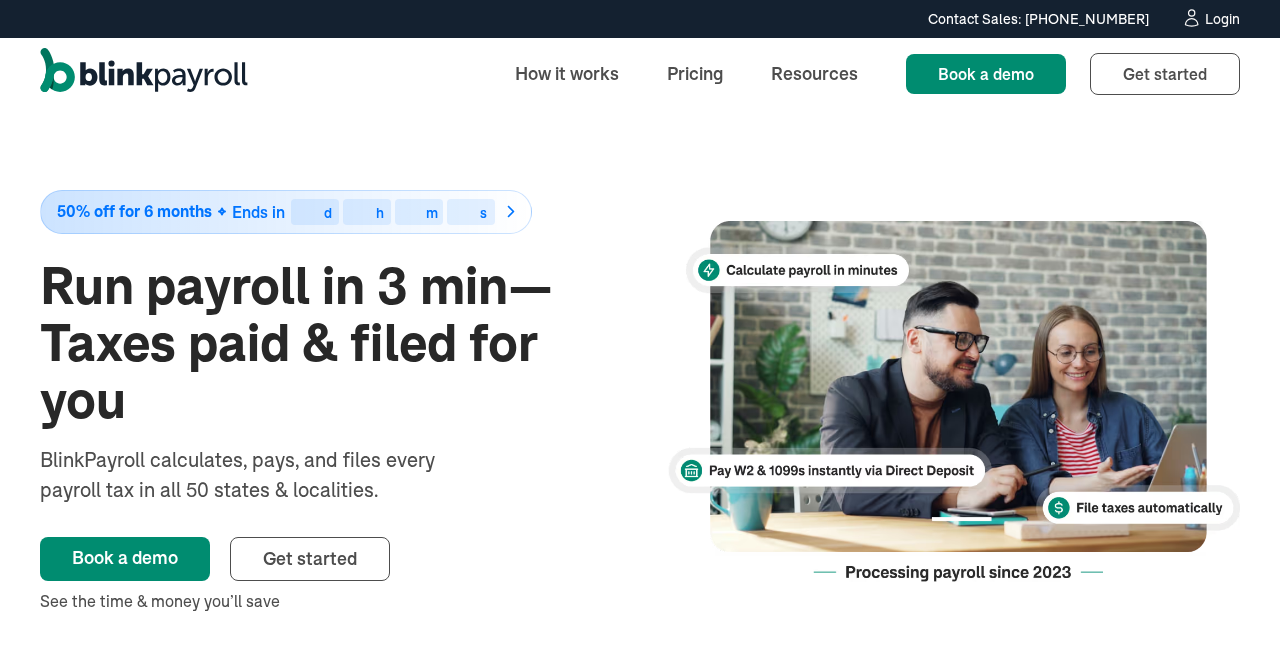 scroll, scrollTop: 0, scrollLeft: 0, axis: both 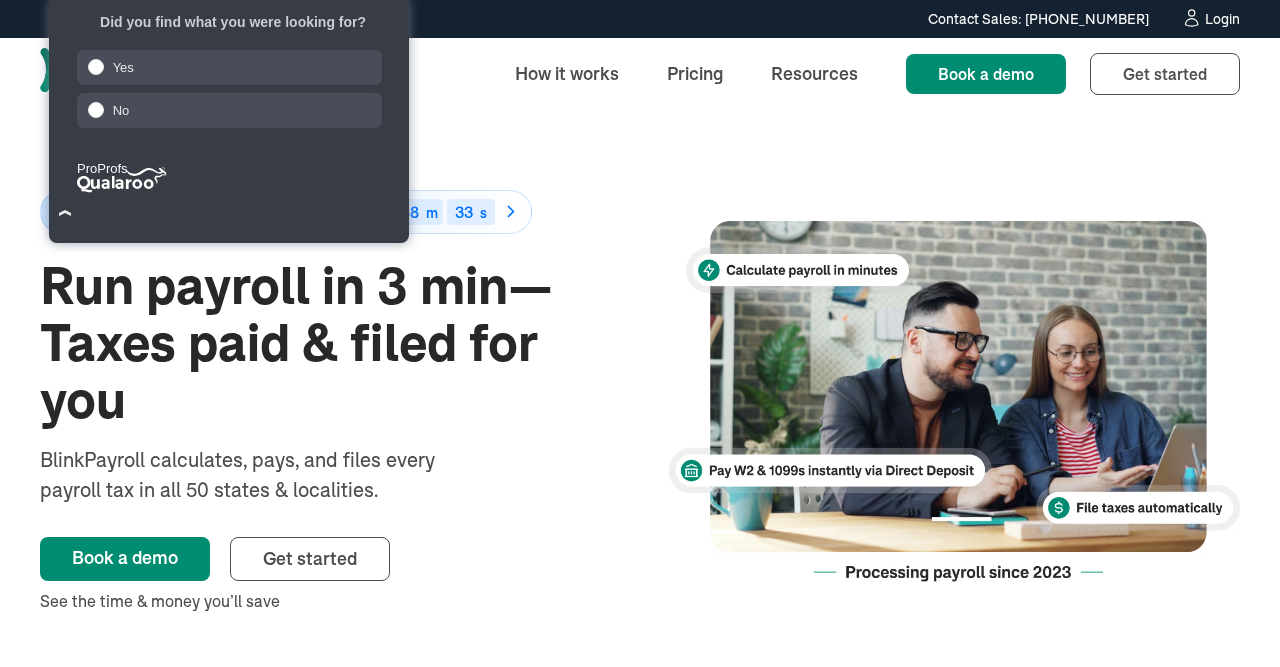 click on "Login" at bounding box center [1222, 19] 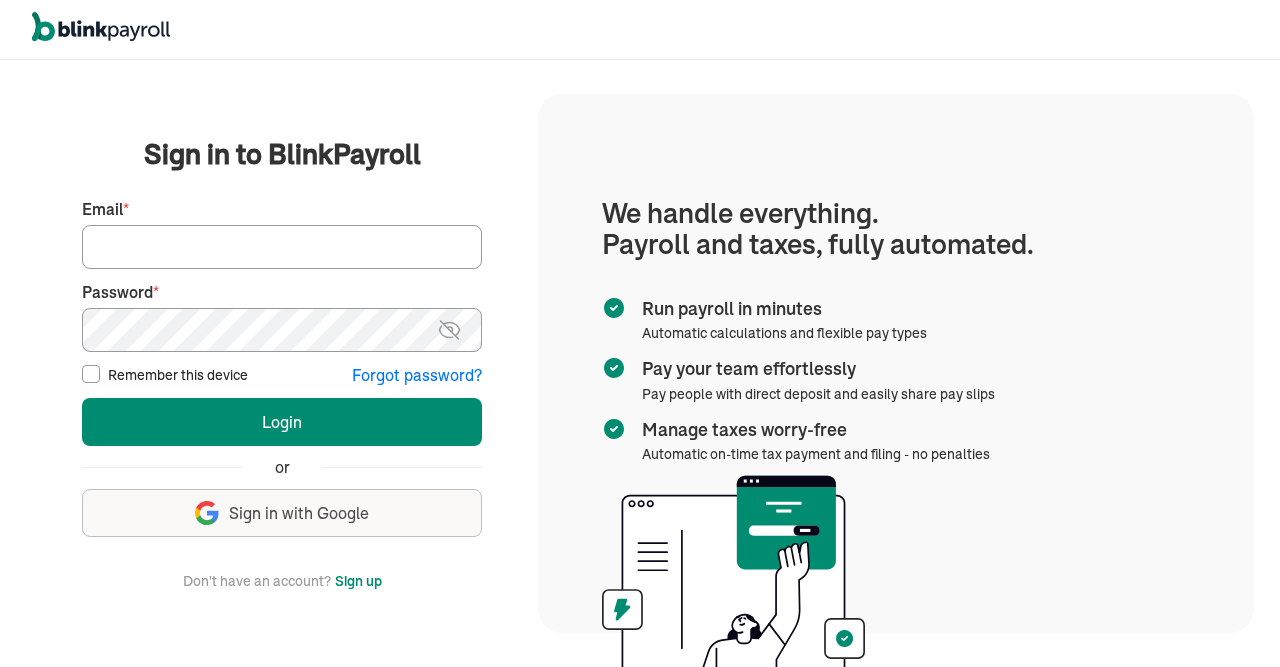scroll, scrollTop: 0, scrollLeft: 0, axis: both 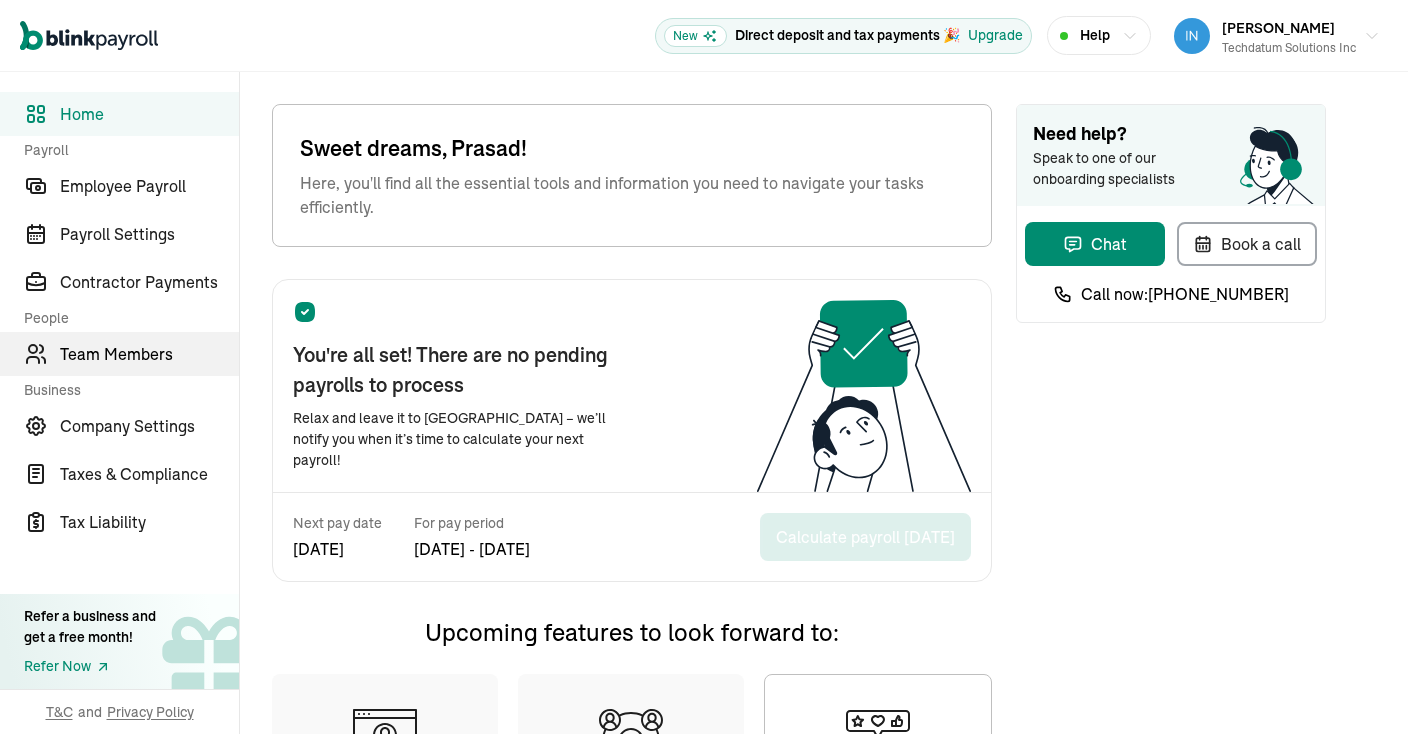 click on "Team Members" at bounding box center (149, 354) 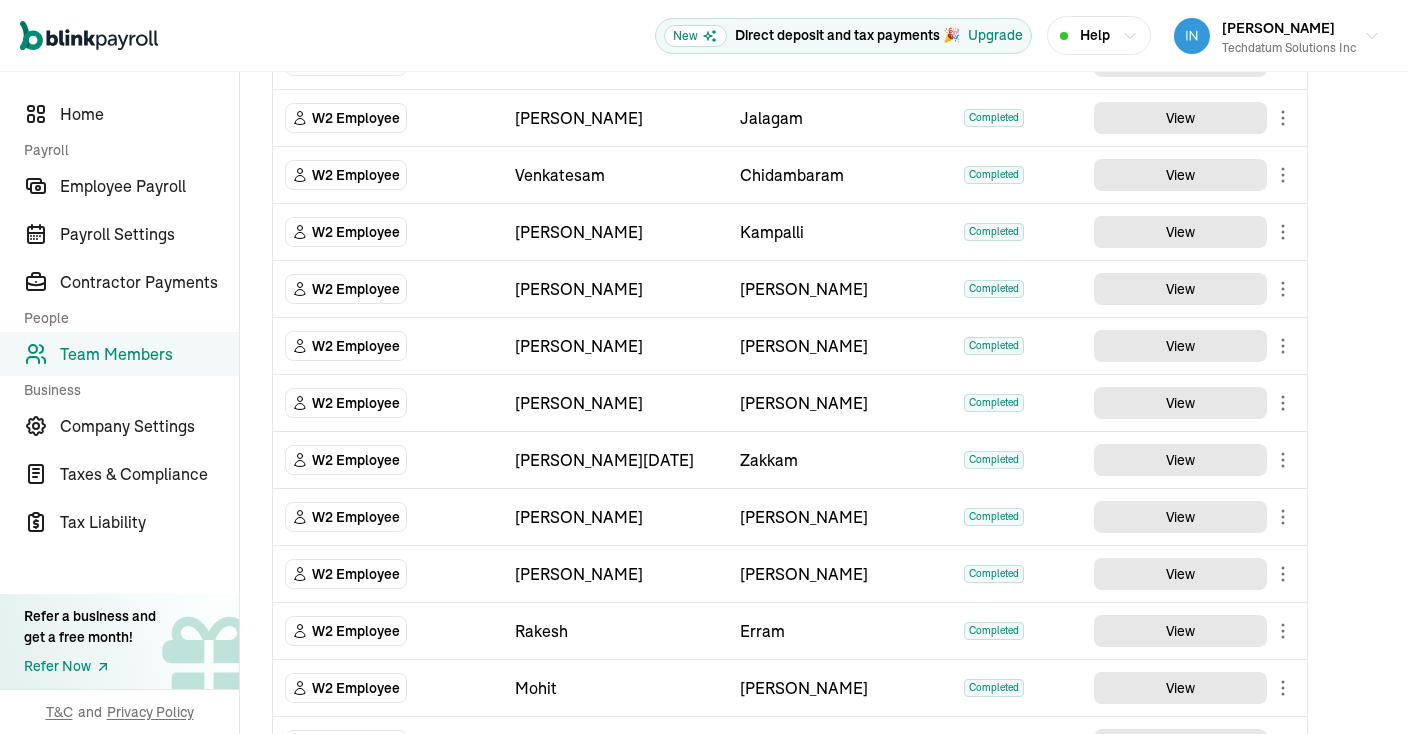 scroll, scrollTop: 309, scrollLeft: 0, axis: vertical 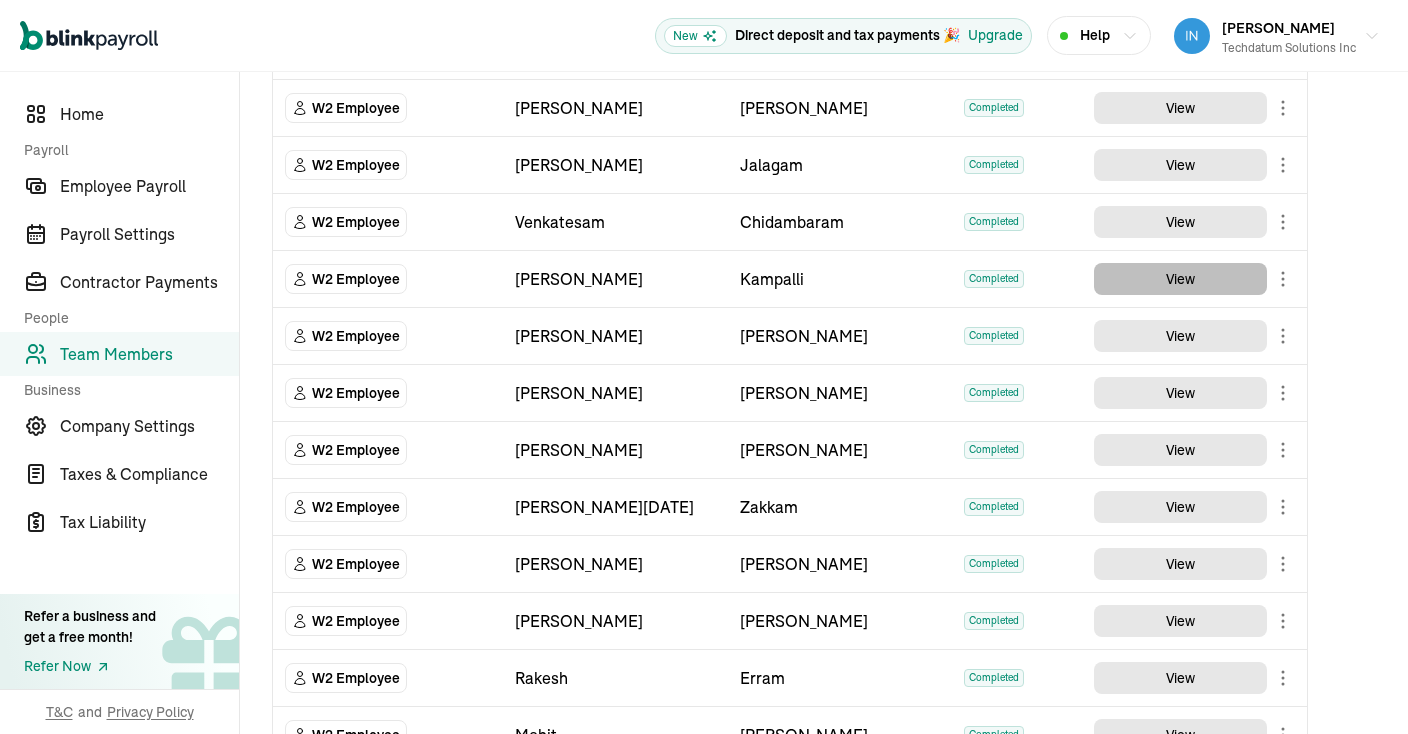 click on "View" at bounding box center [1180, 279] 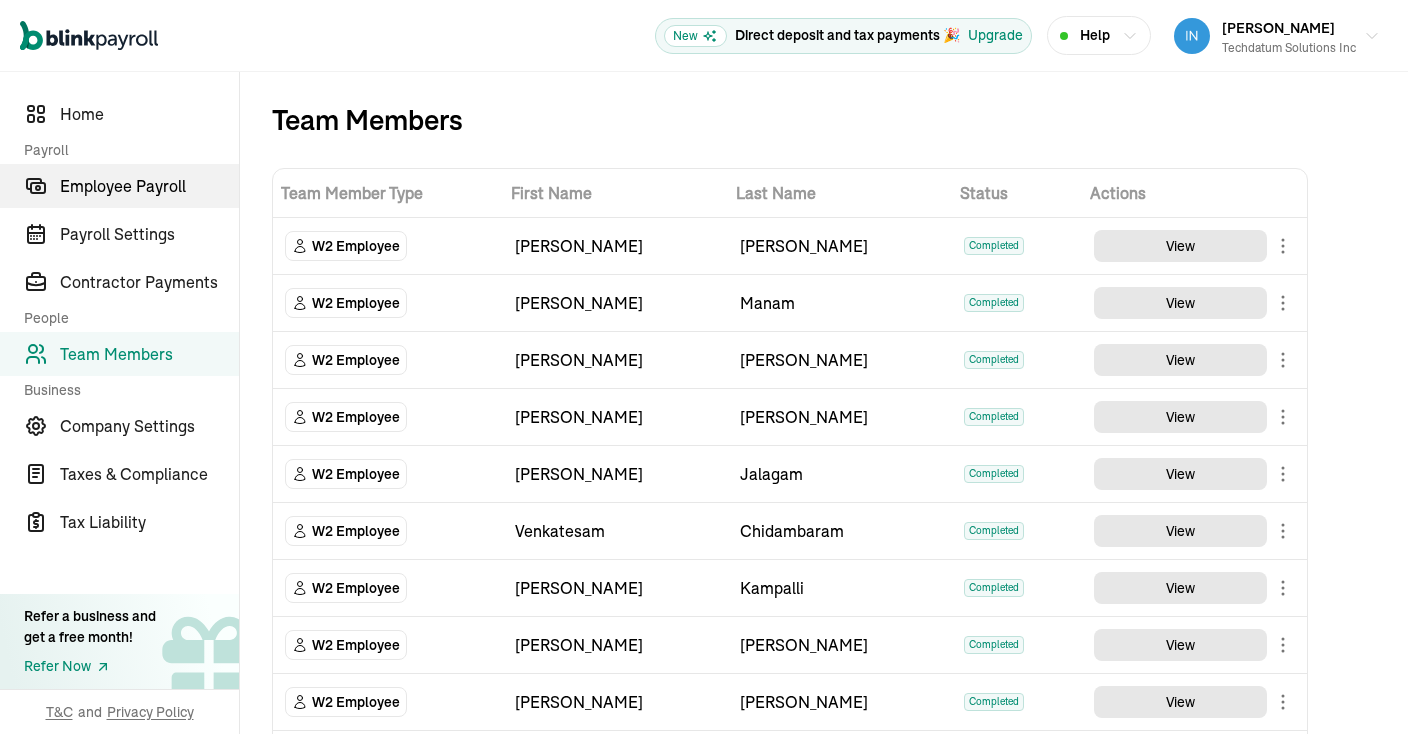 click on "Employee Payroll" at bounding box center (119, 186) 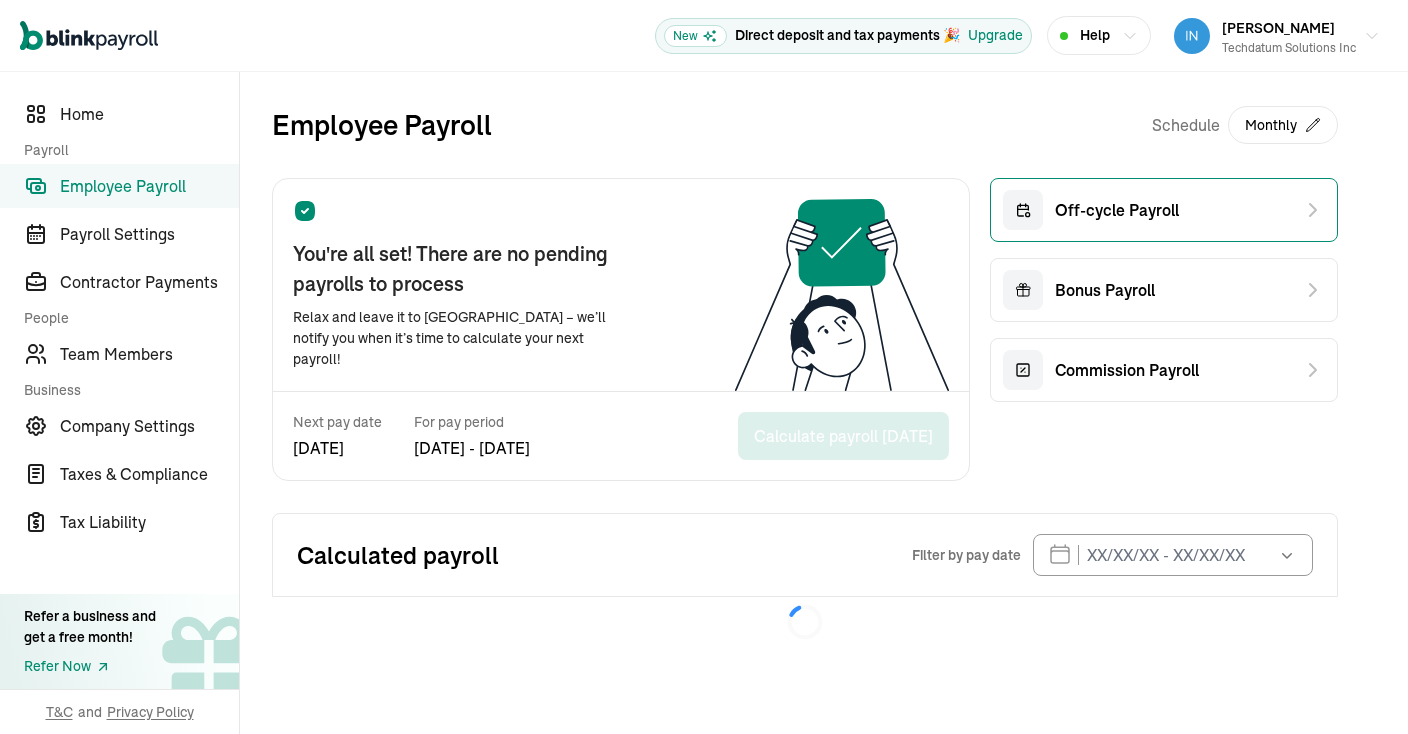 click on "Off-cycle Payroll" at bounding box center [1164, 210] 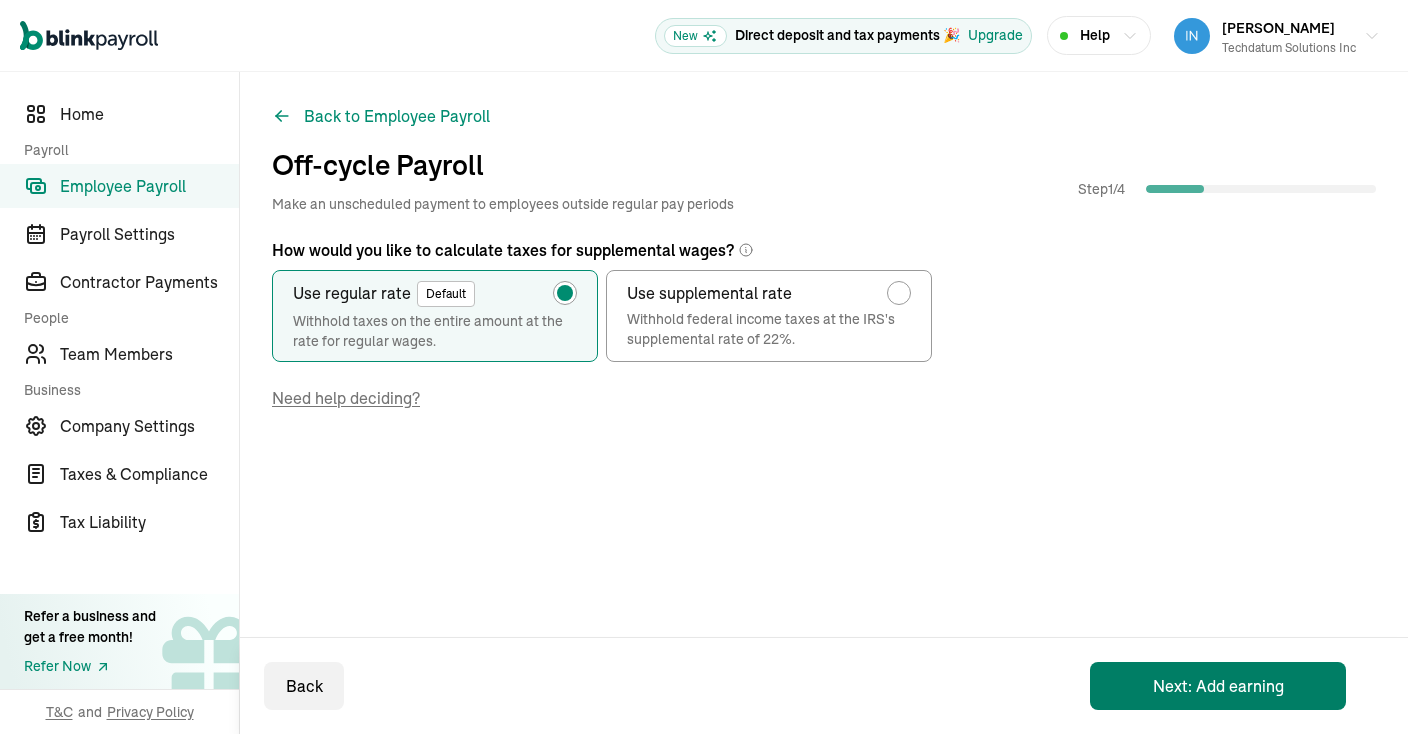click on "Next: Add earning" at bounding box center (1218, 686) 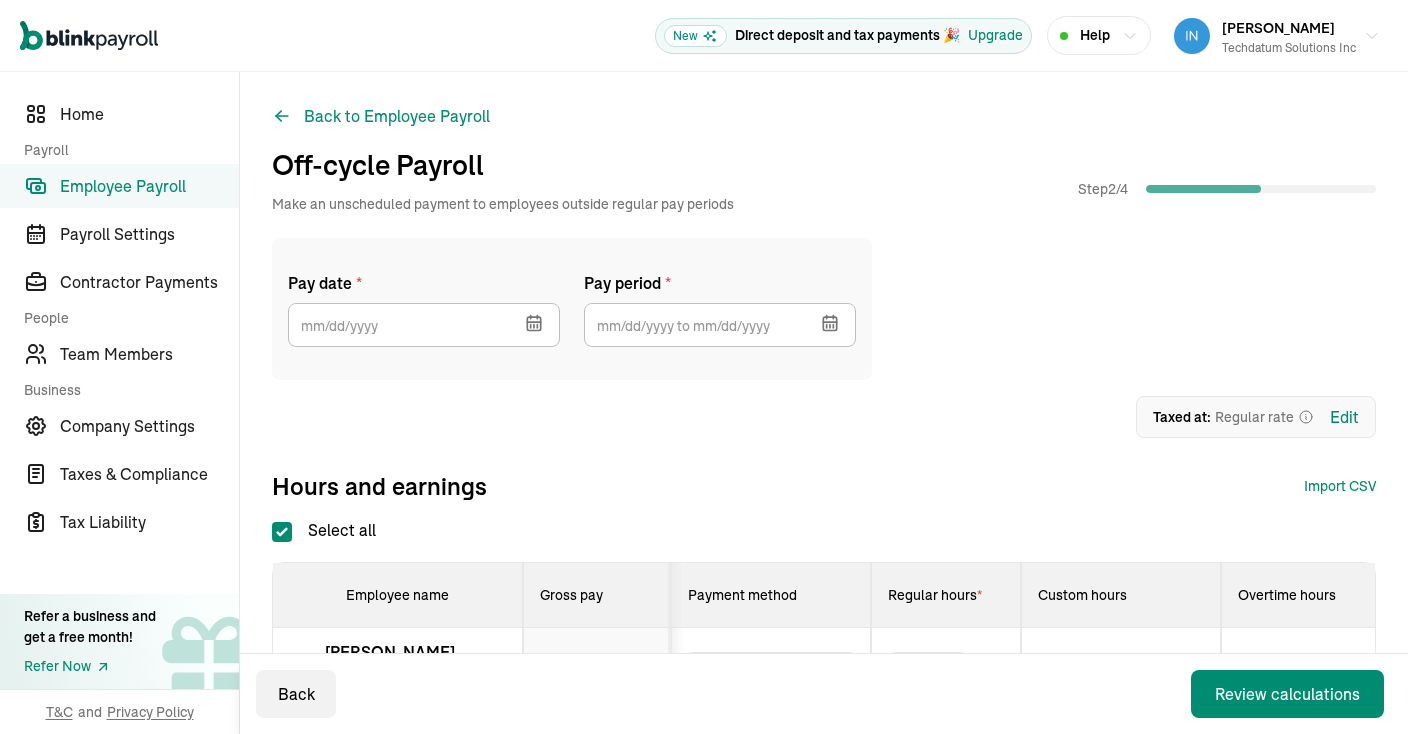 checkbox on "true" 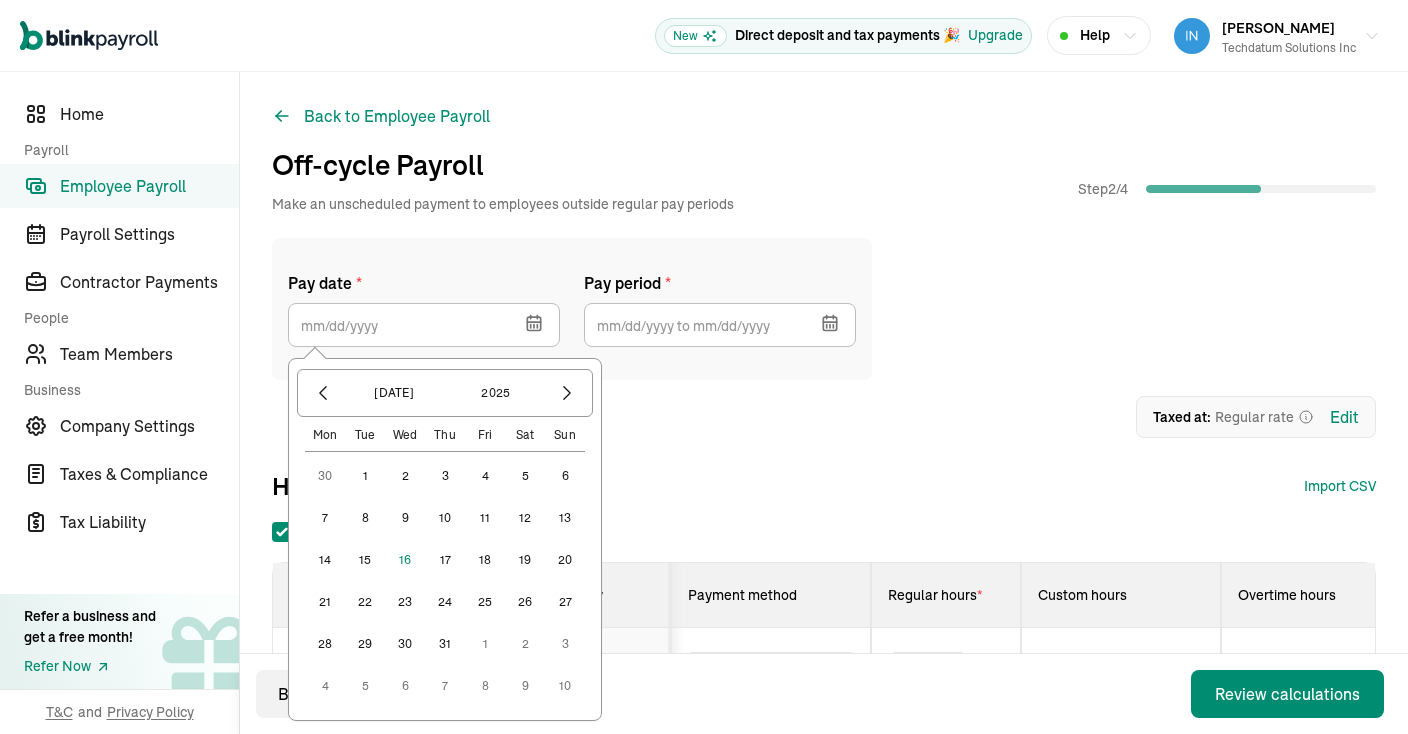 click on "15" at bounding box center (365, 560) 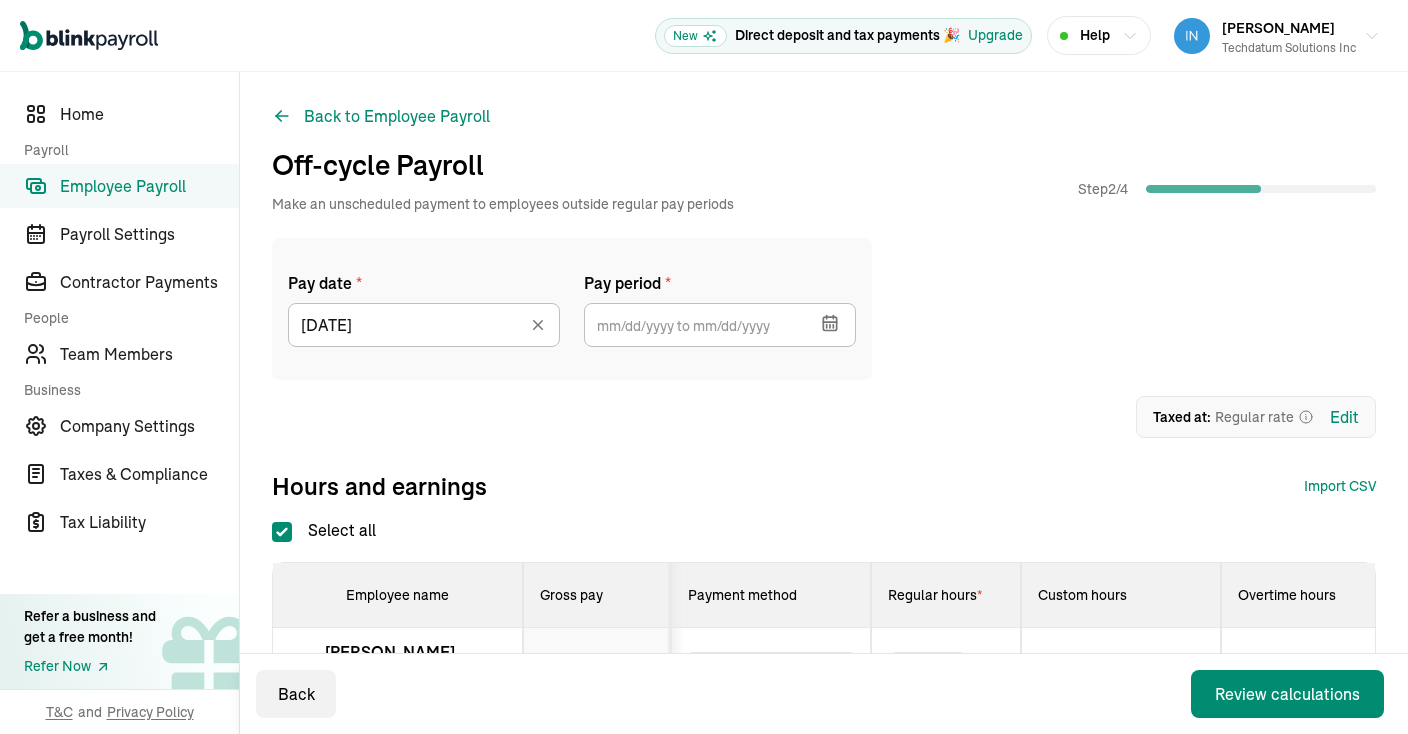 click 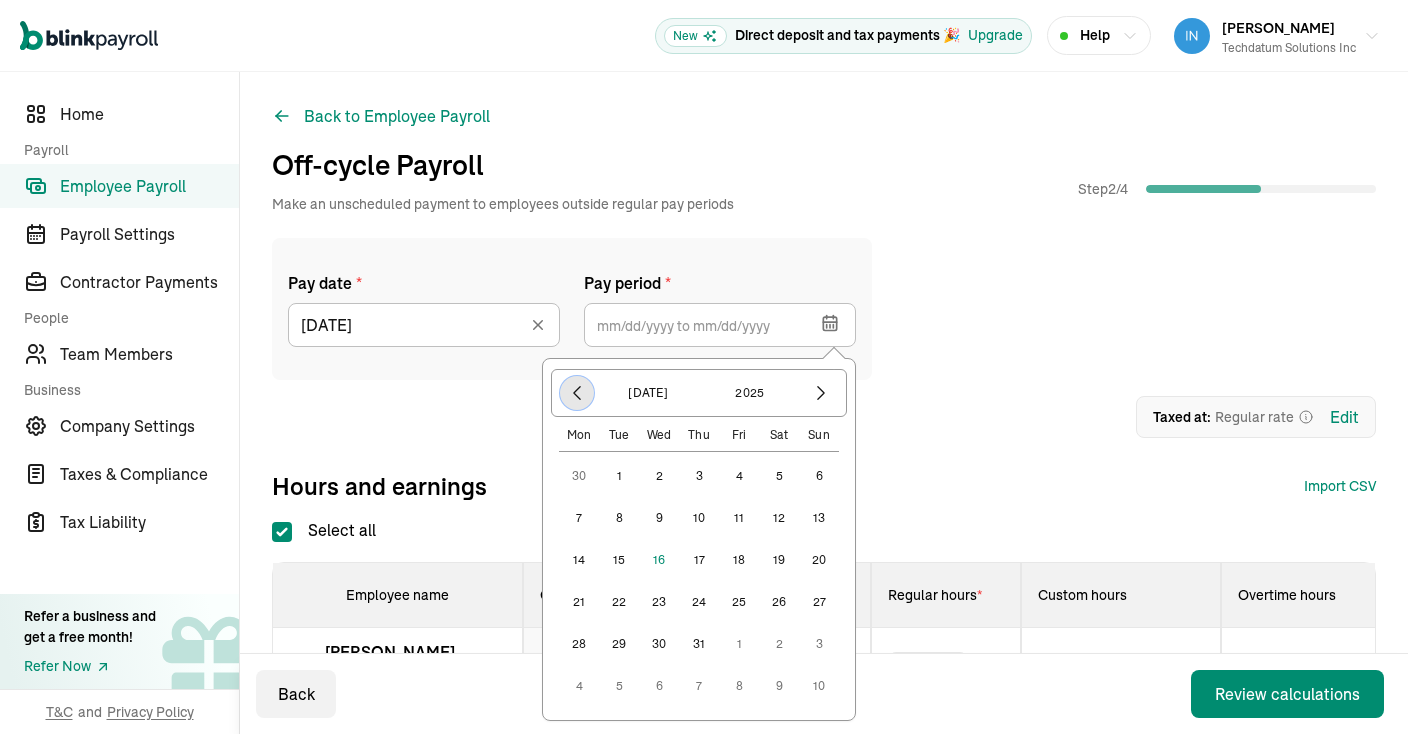 click at bounding box center [577, 393] 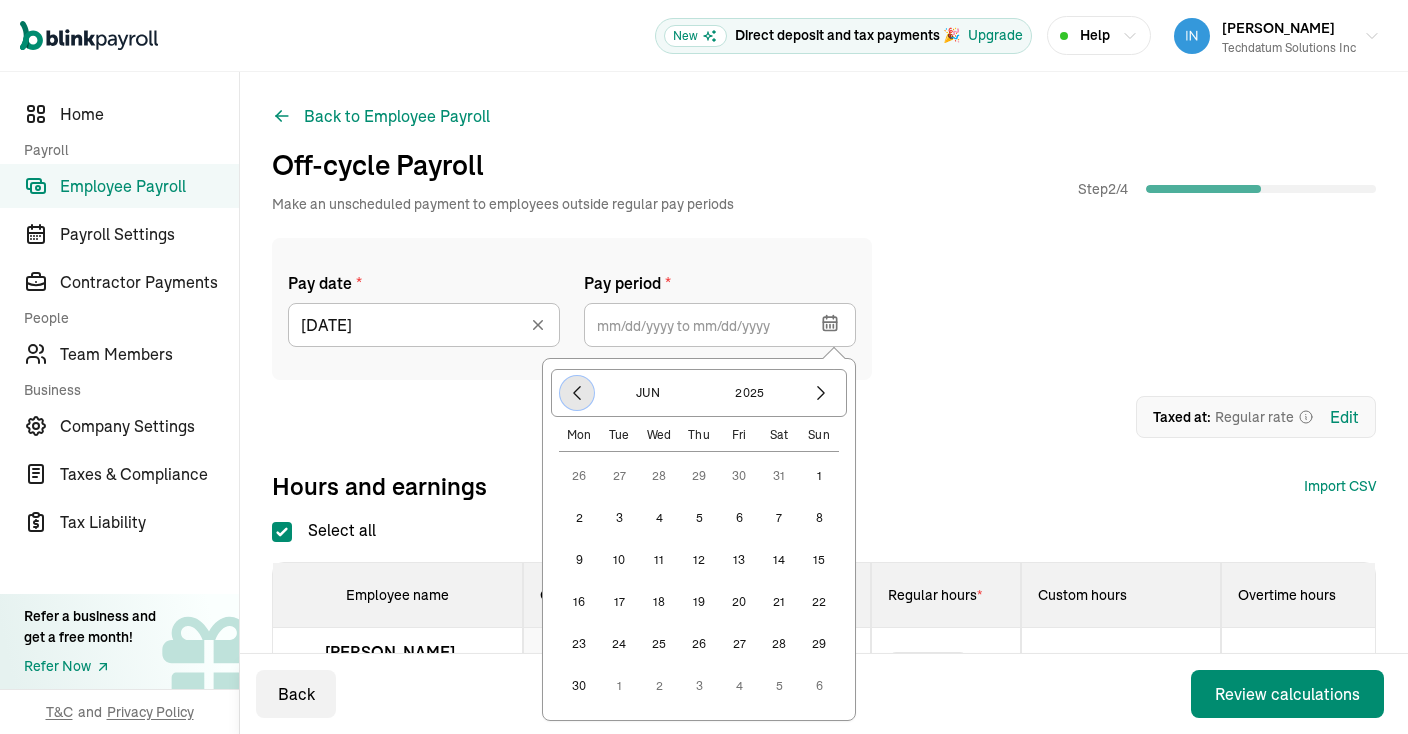 click 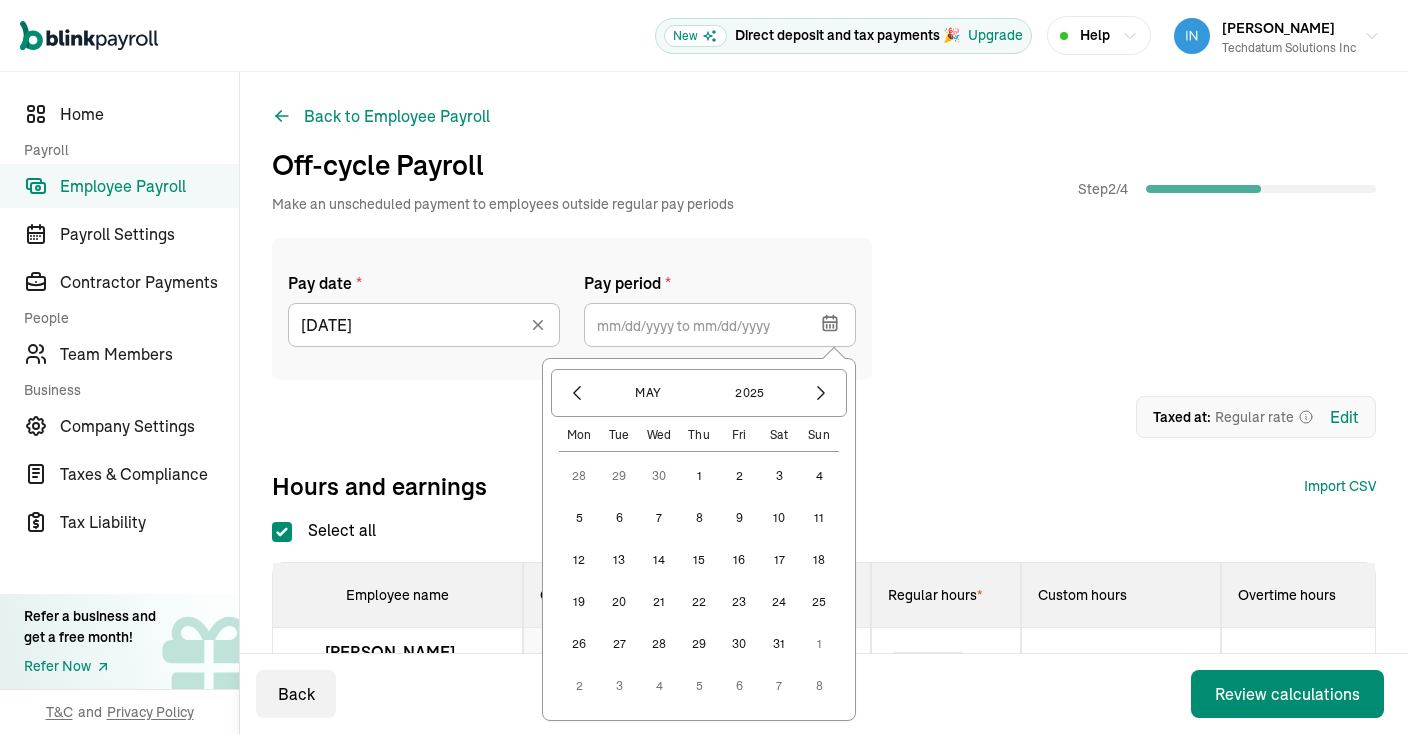 click on "1" at bounding box center [699, 476] 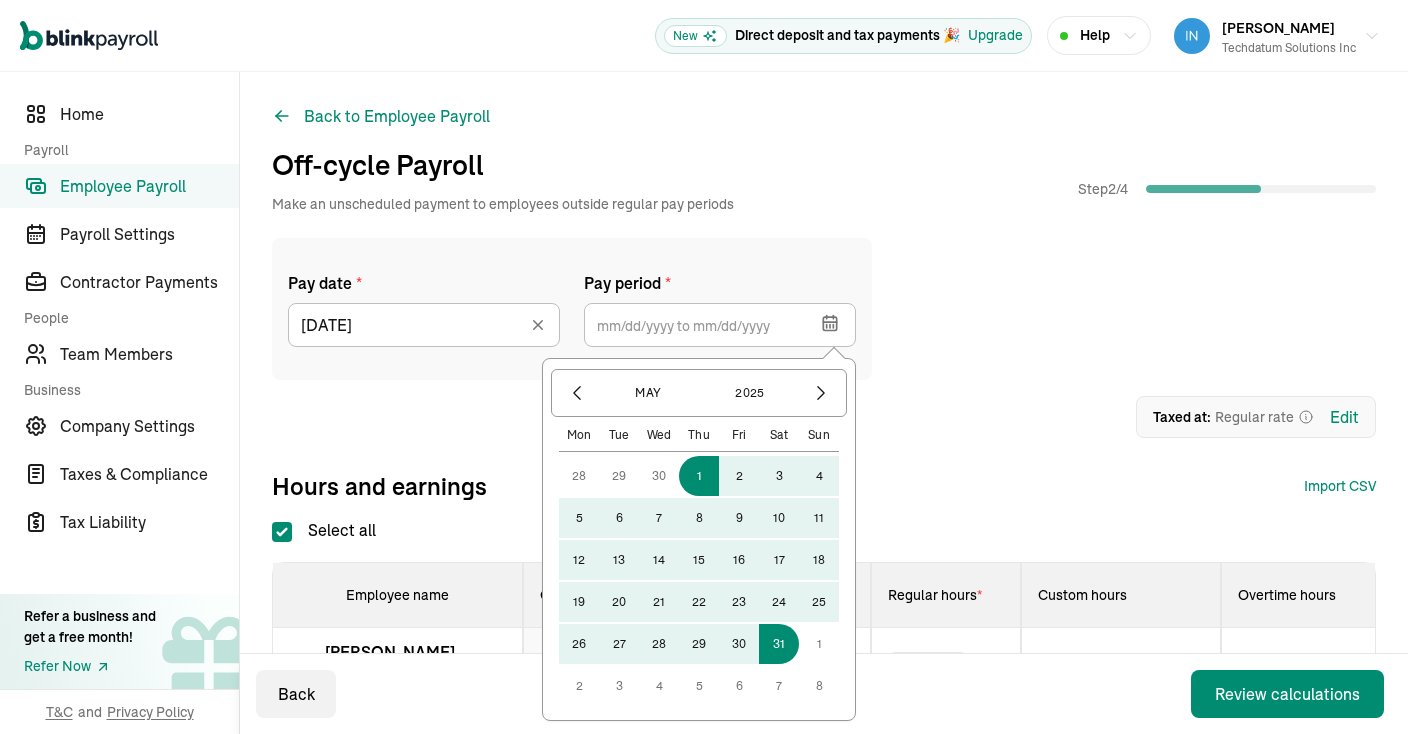 click on "31" at bounding box center [779, 644] 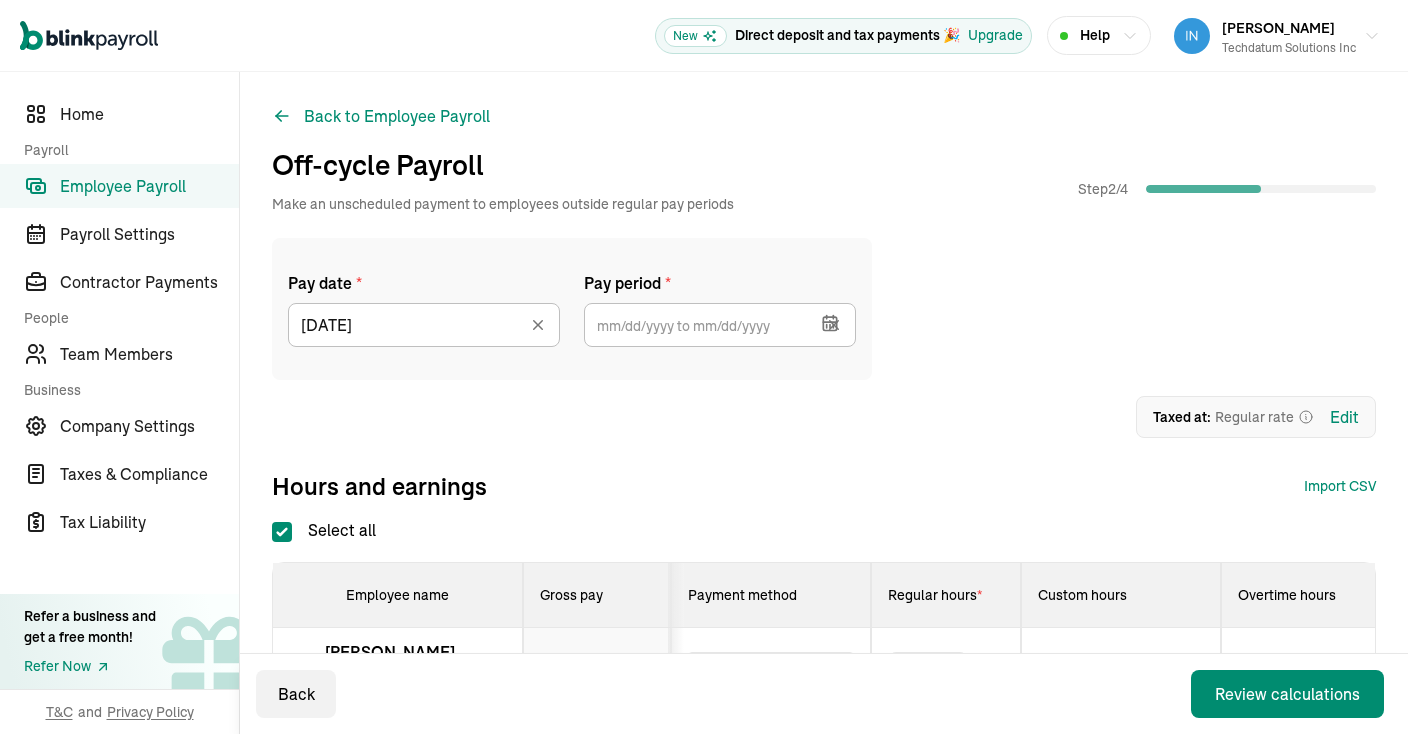 type on "05/01/2025 ~ 05/31/2025" 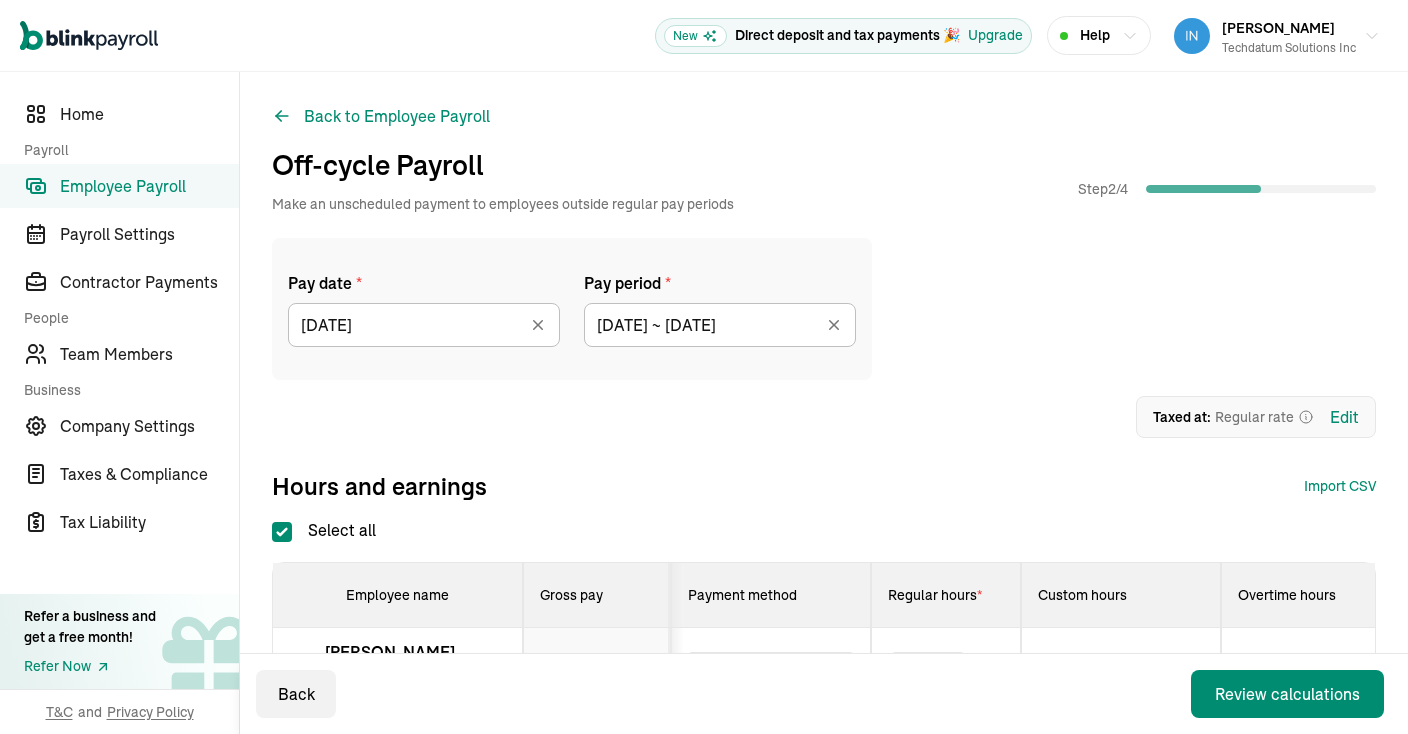 click 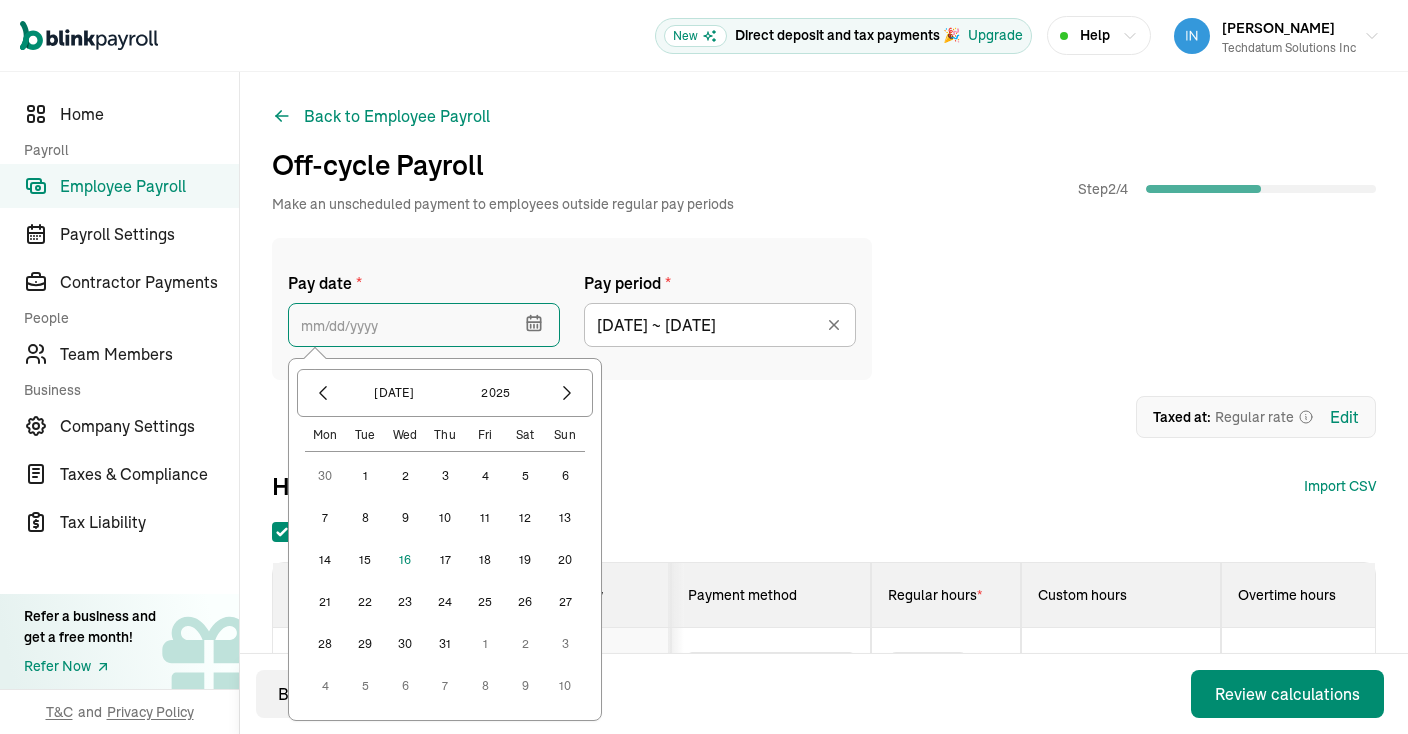 click at bounding box center [424, 325] 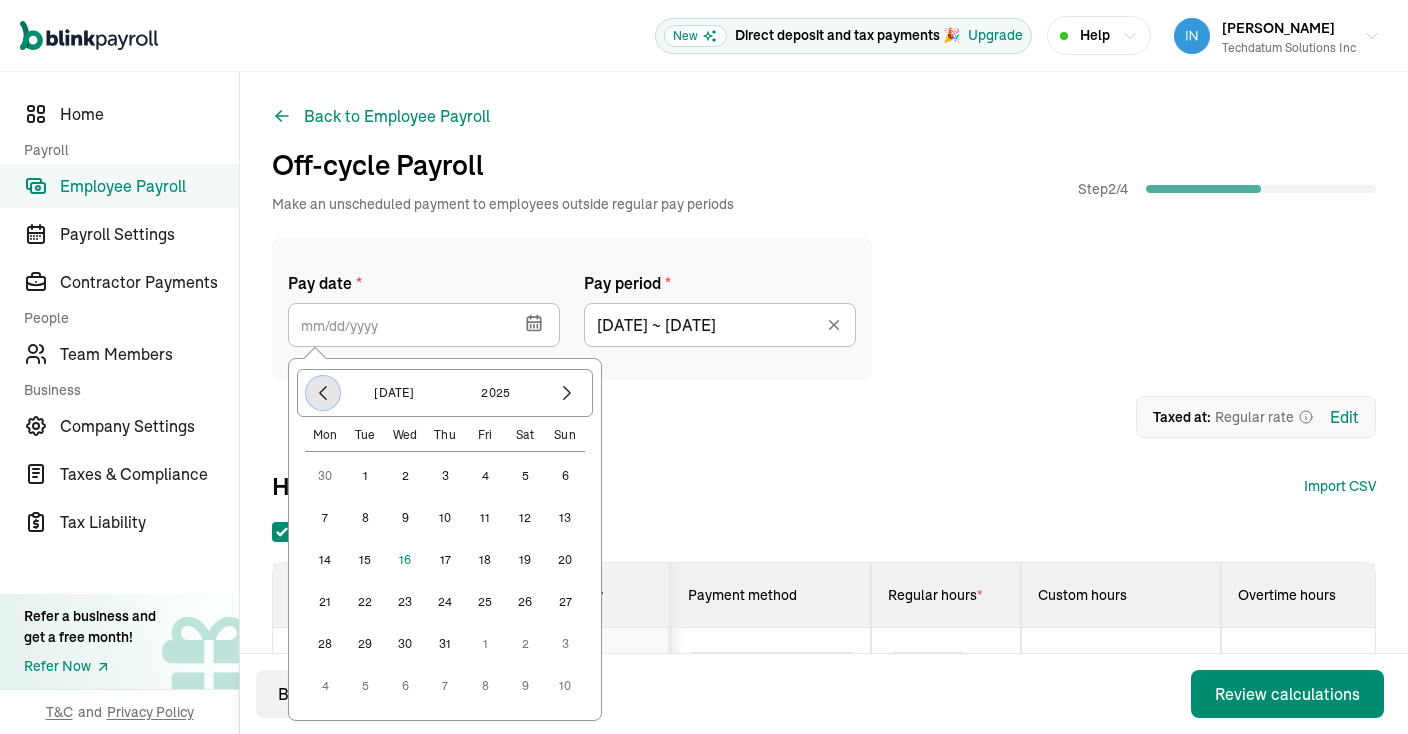 click 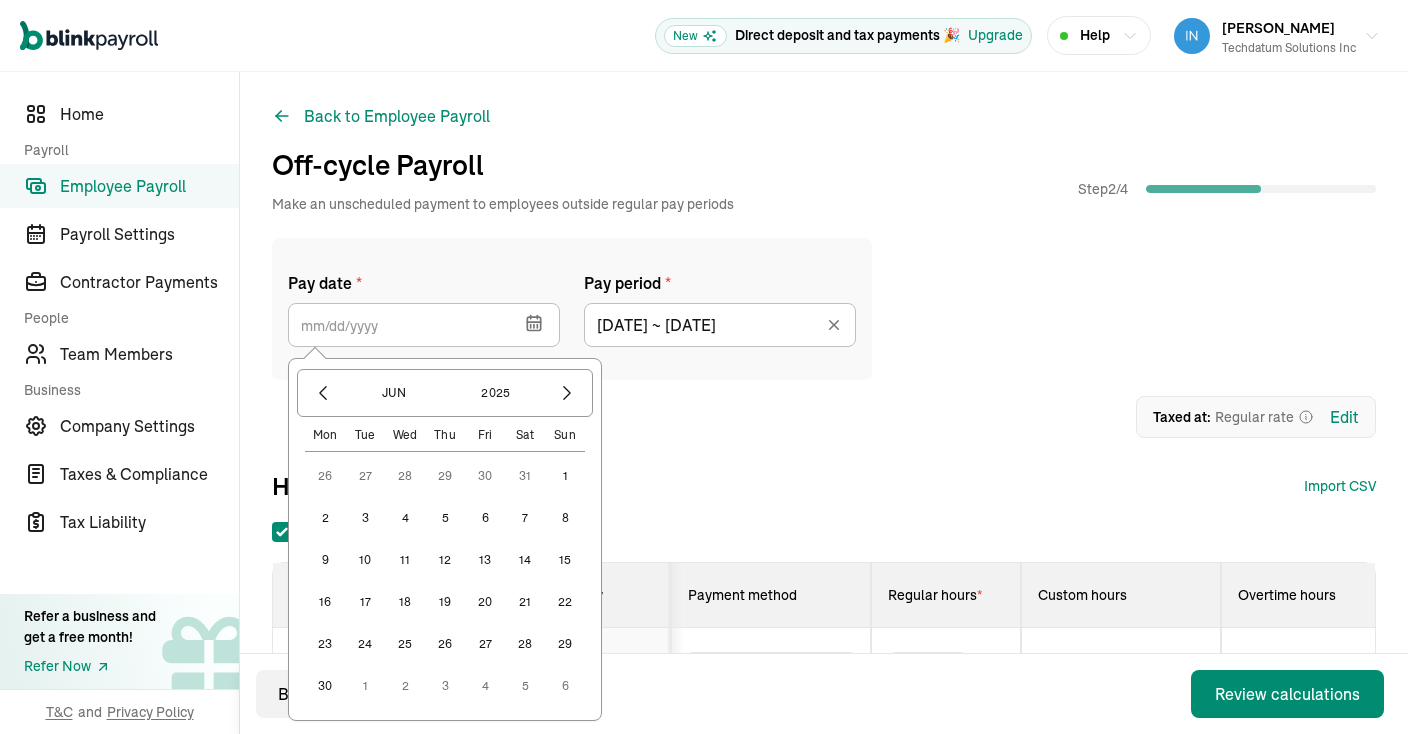 click on "31" at bounding box center (525, 476) 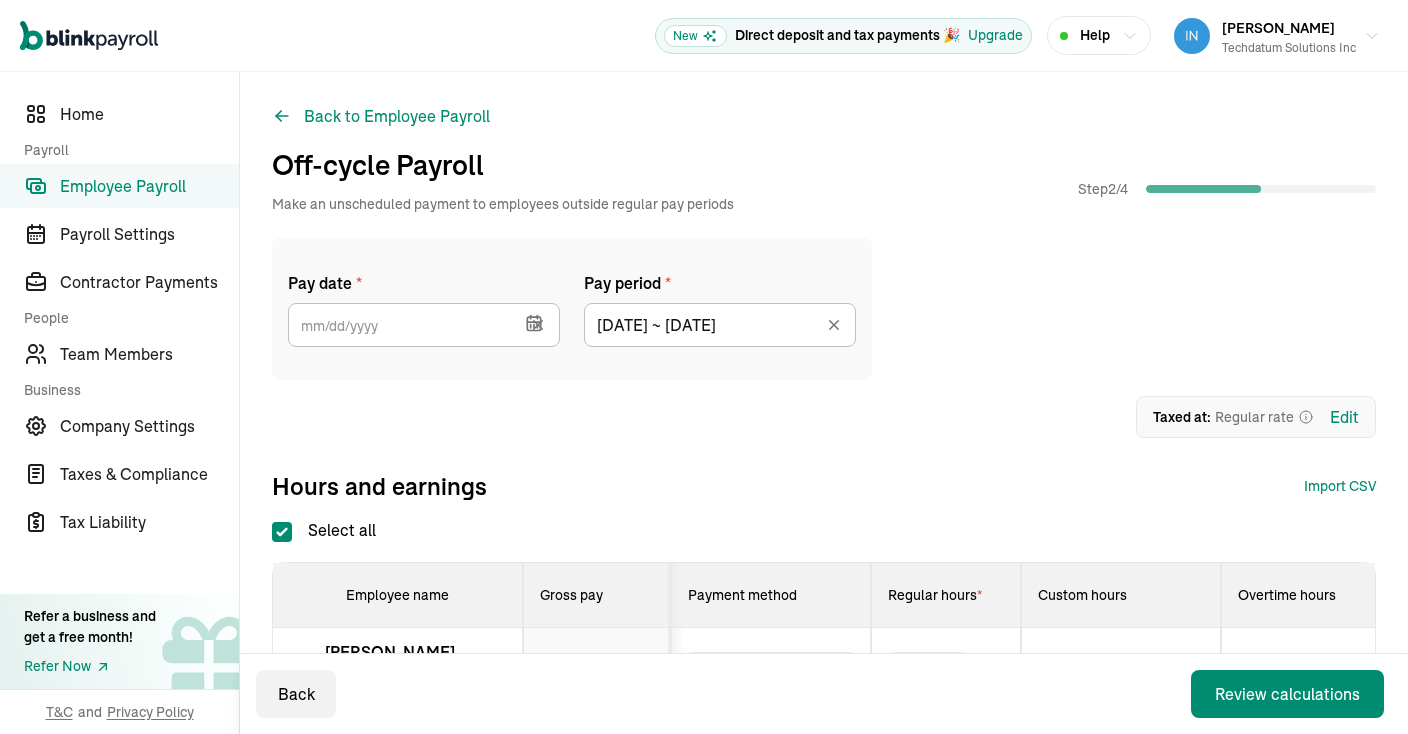 type on "05/31/2025" 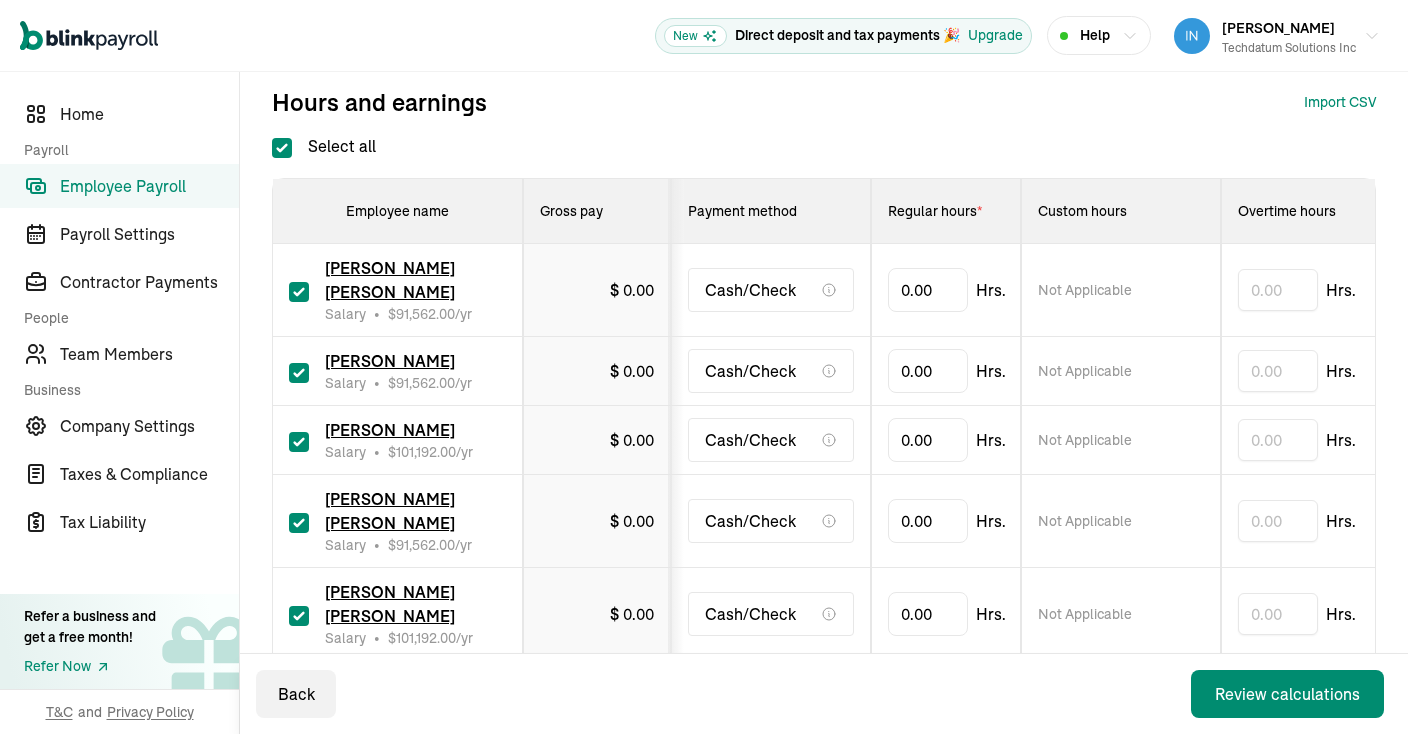 scroll, scrollTop: 379, scrollLeft: 0, axis: vertical 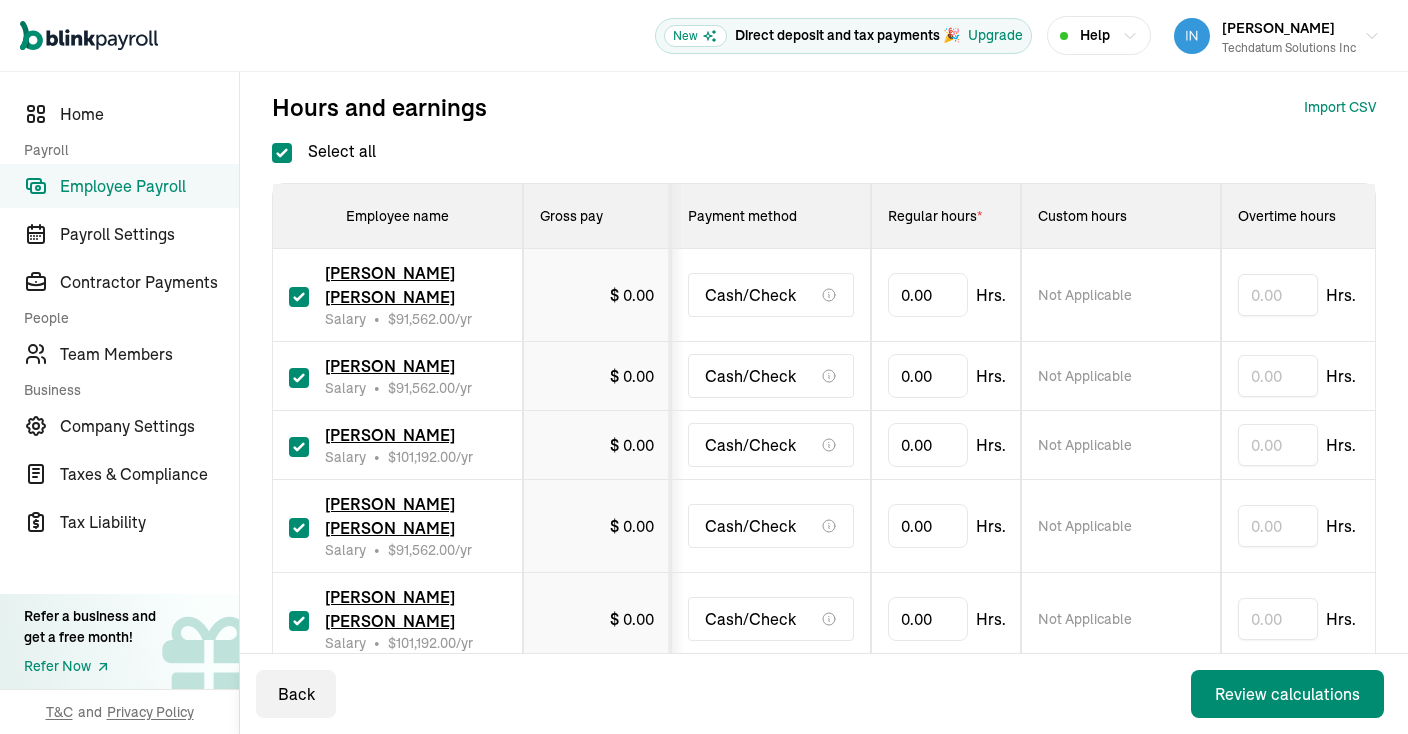 click on "Select all" at bounding box center [282, 153] 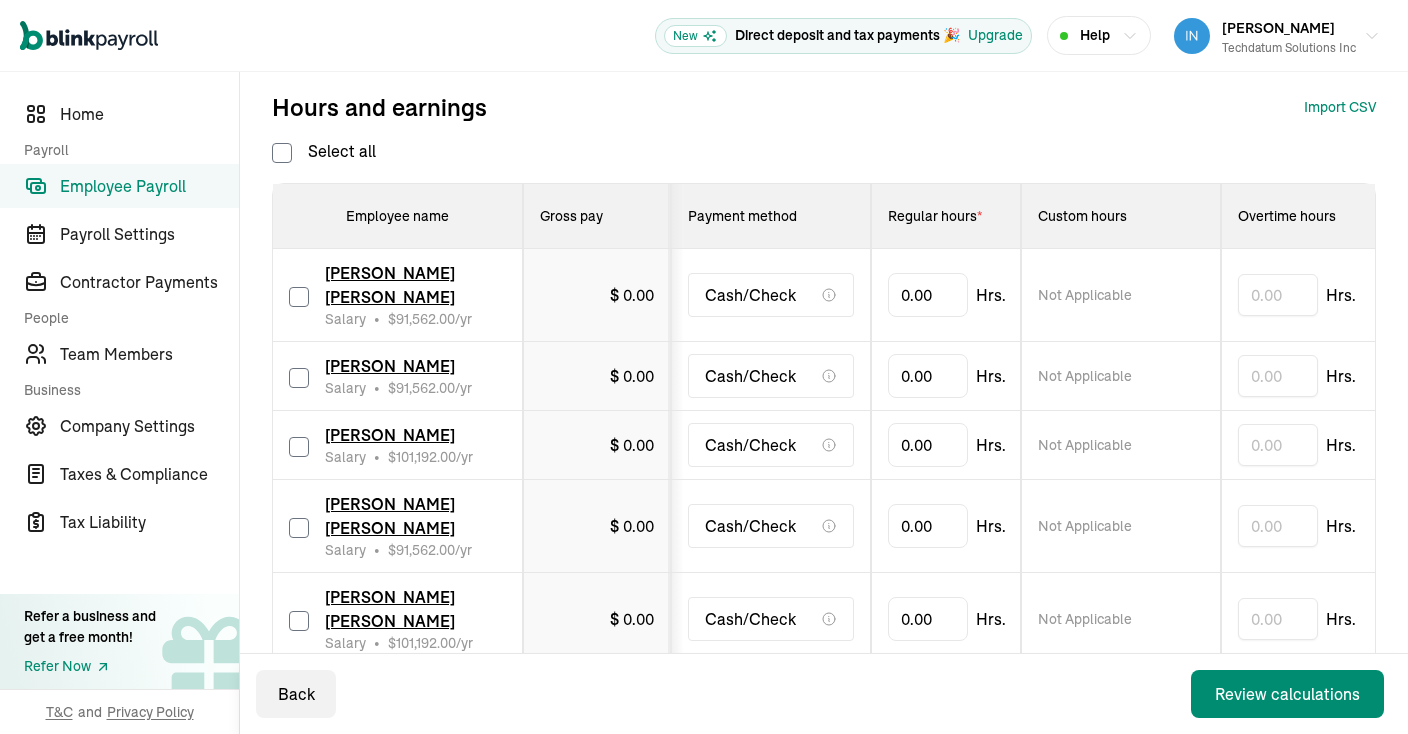 checkbox on "false" 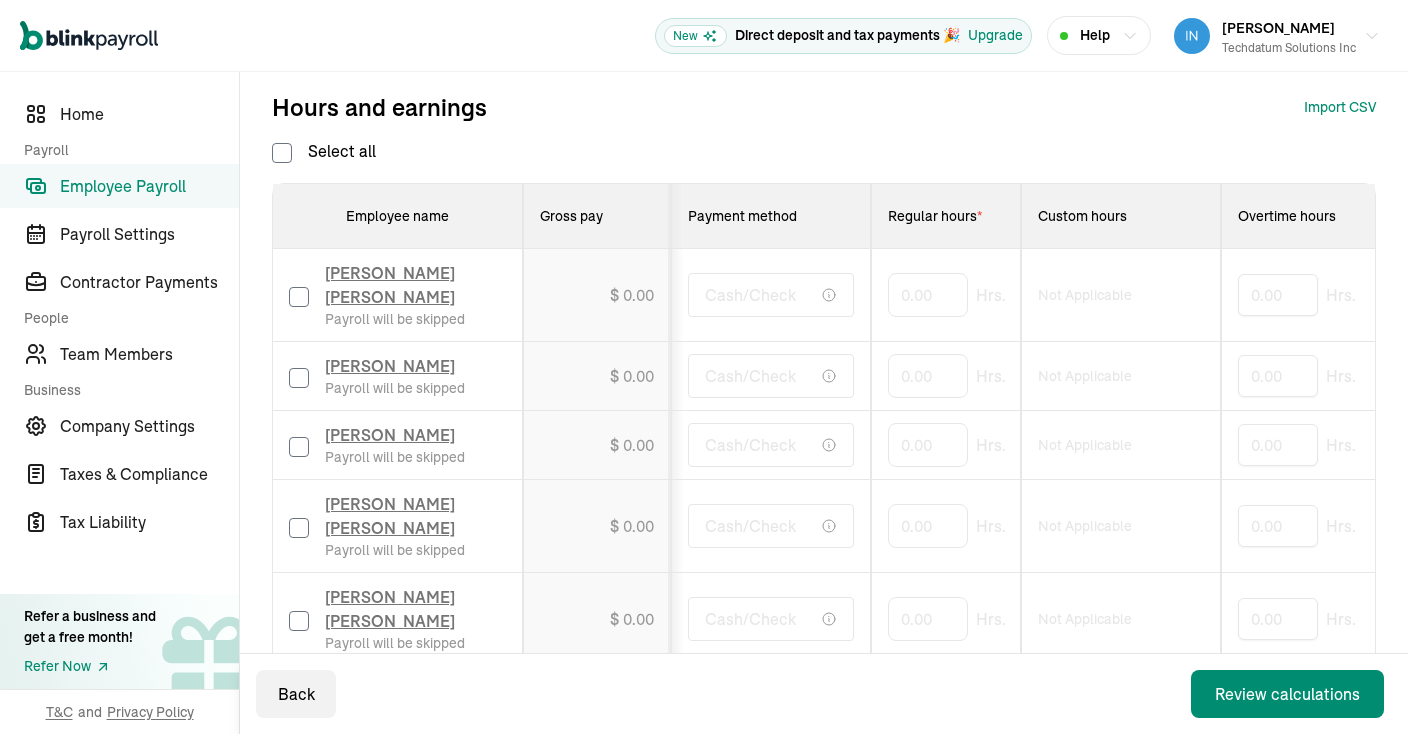 checkbox on "false" 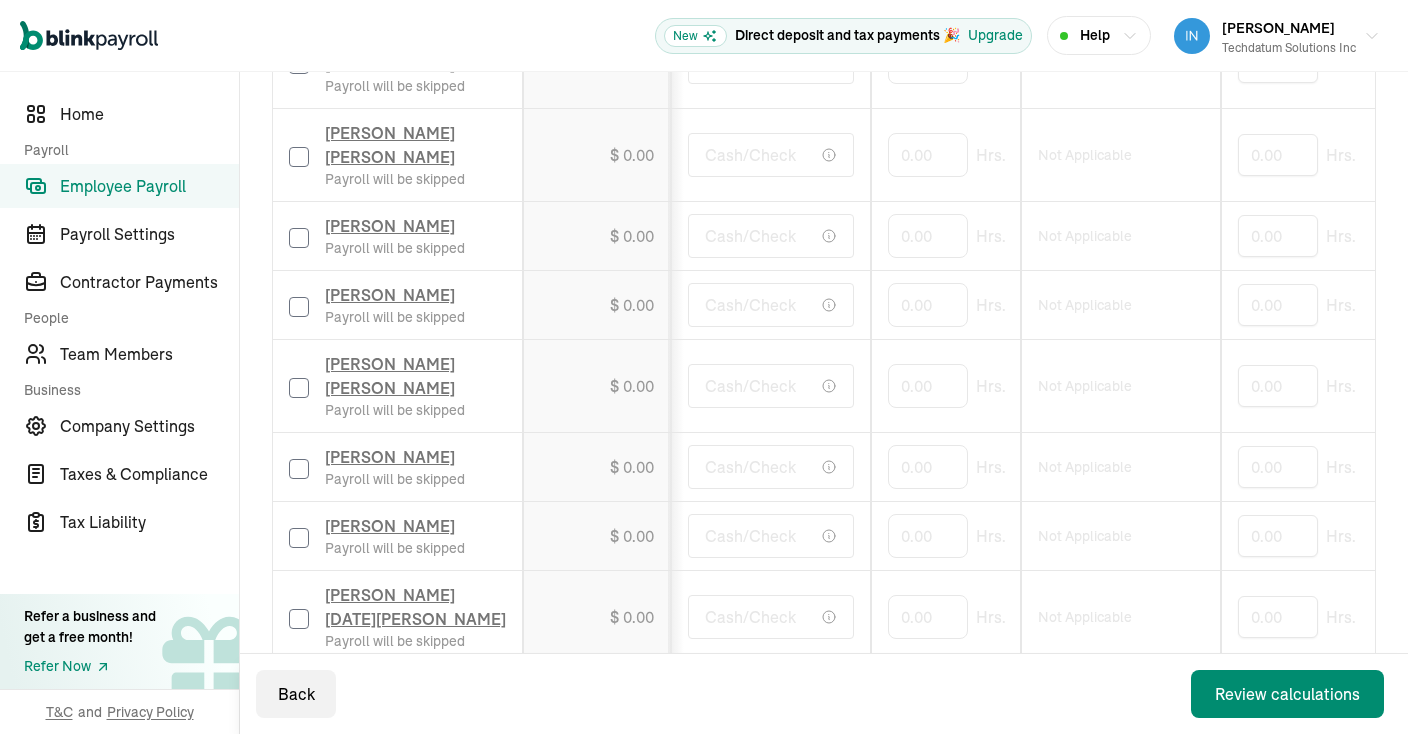 scroll, scrollTop: 845, scrollLeft: 0, axis: vertical 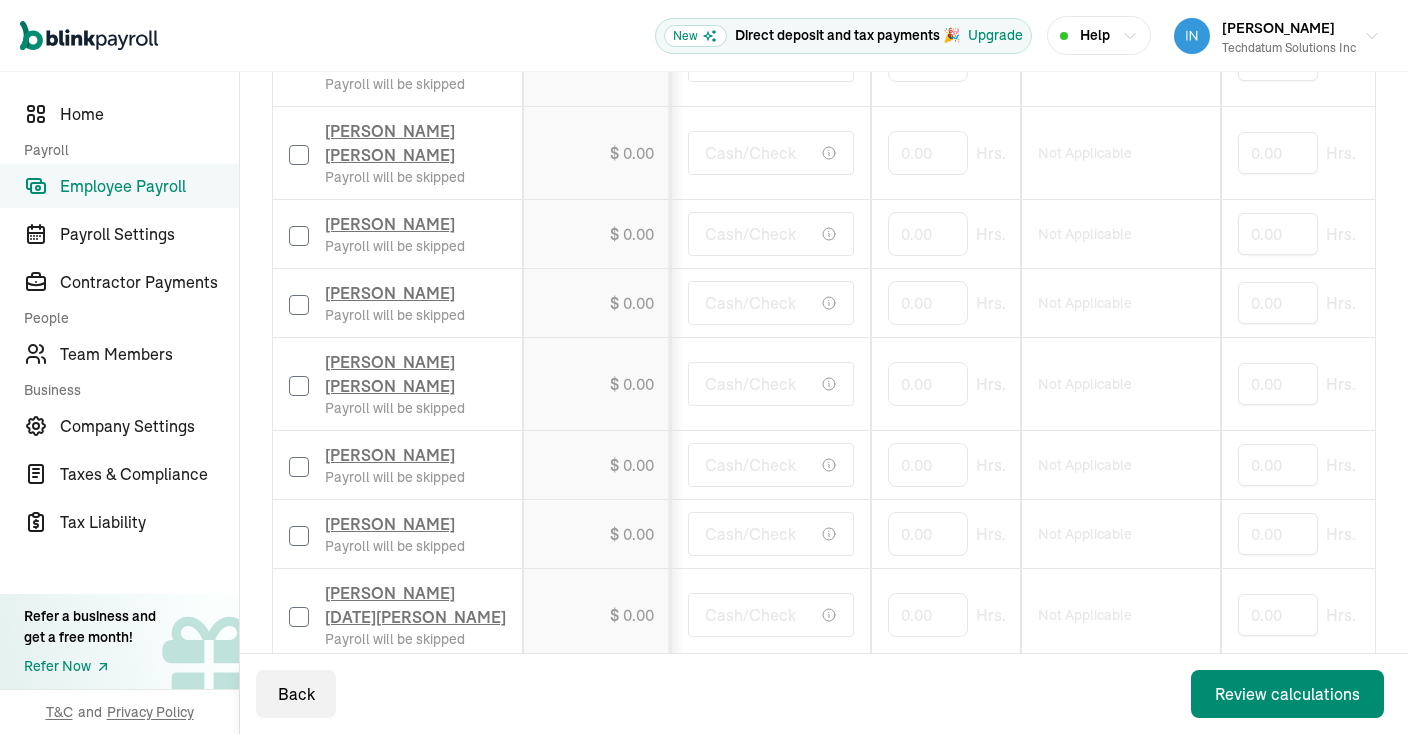 click at bounding box center (299, 303) 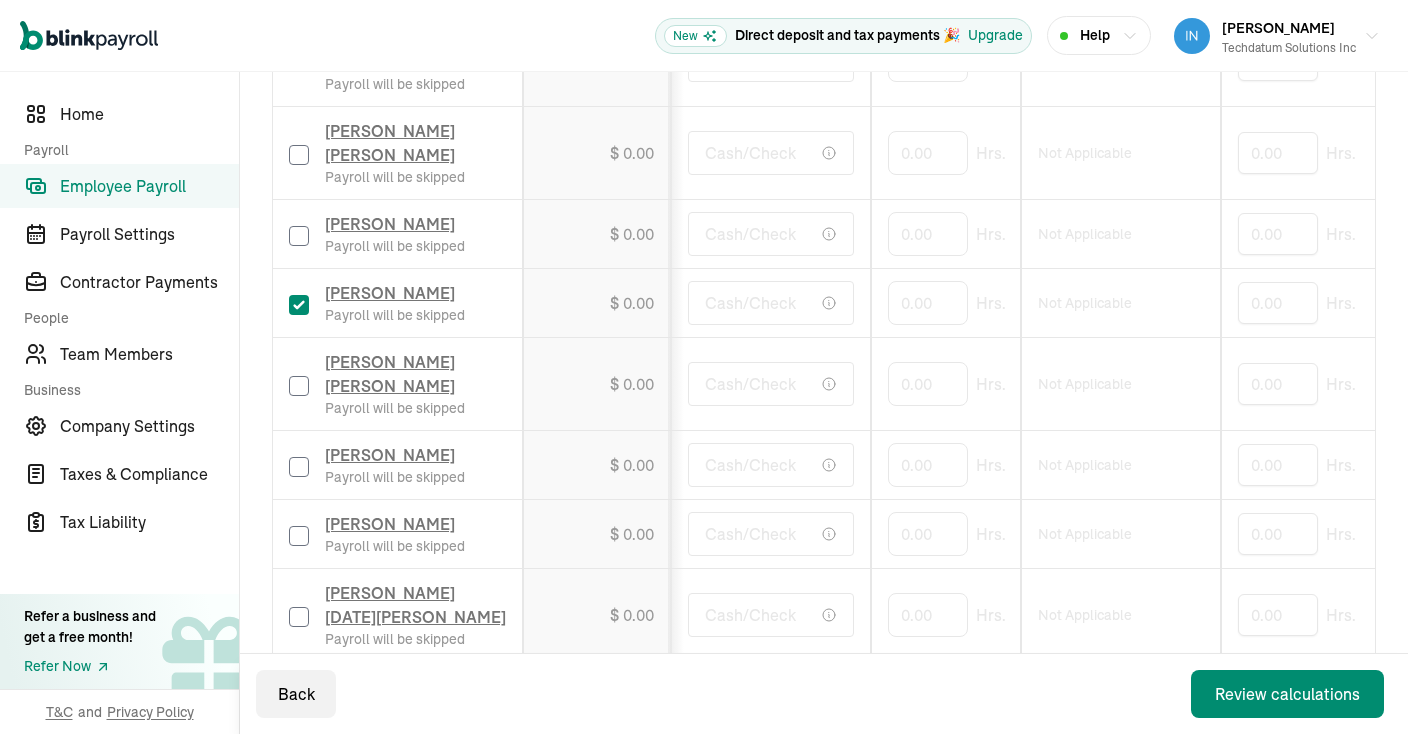 checkbox on "true" 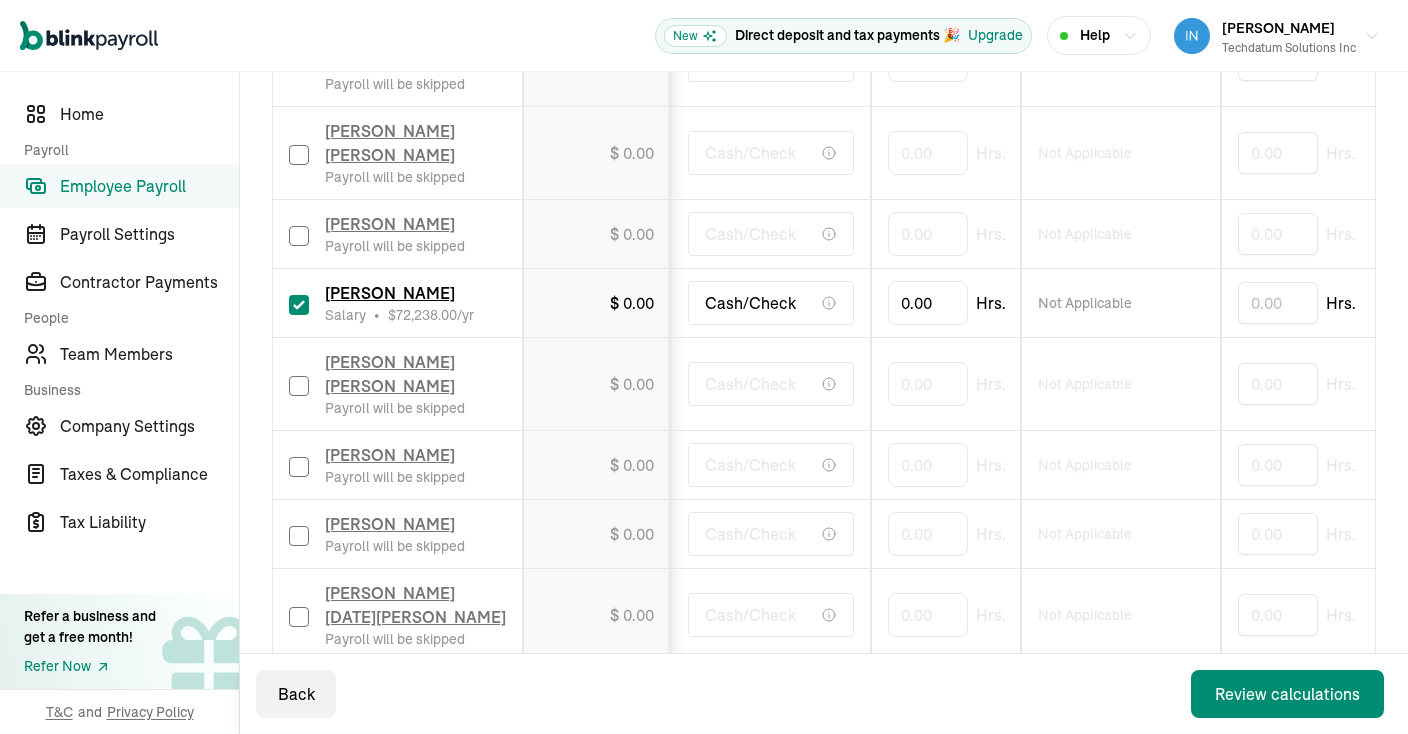 click at bounding box center (299, 386) 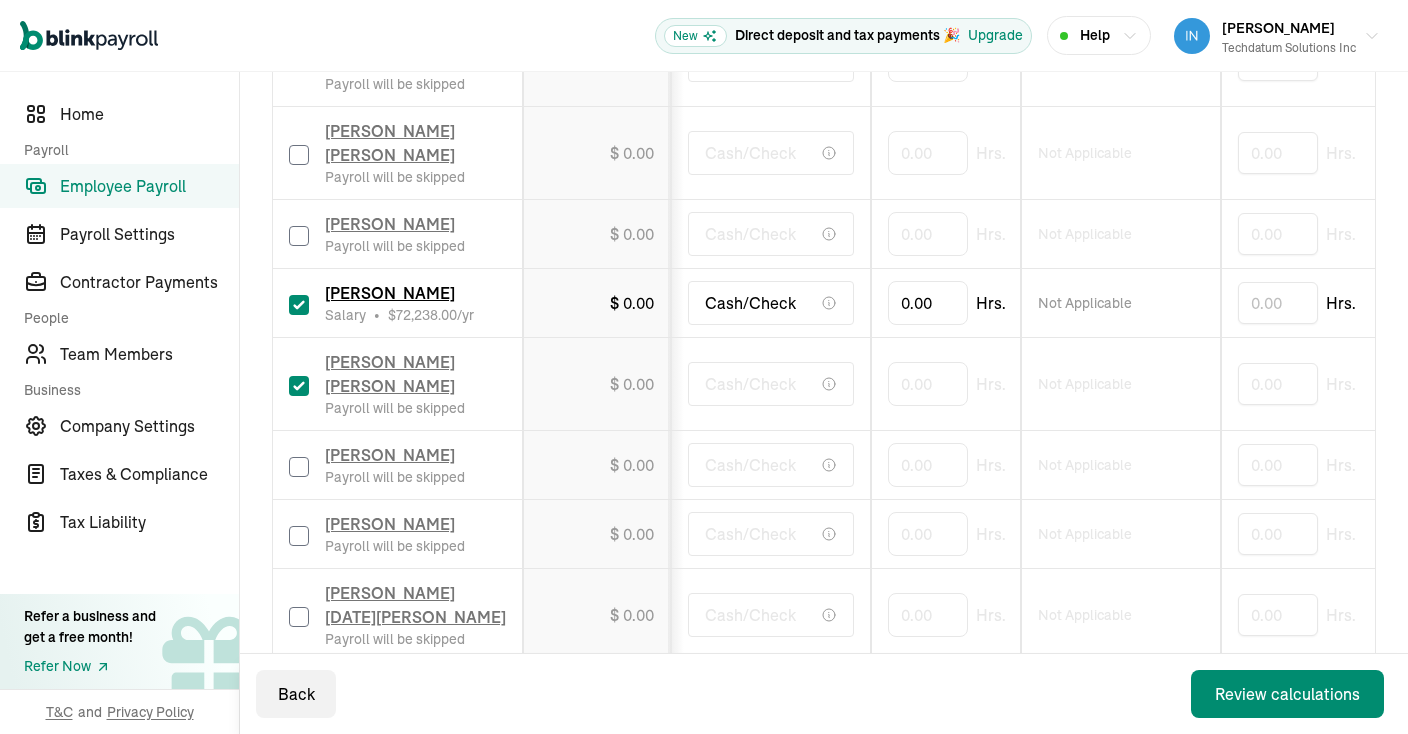 checkbox on "true" 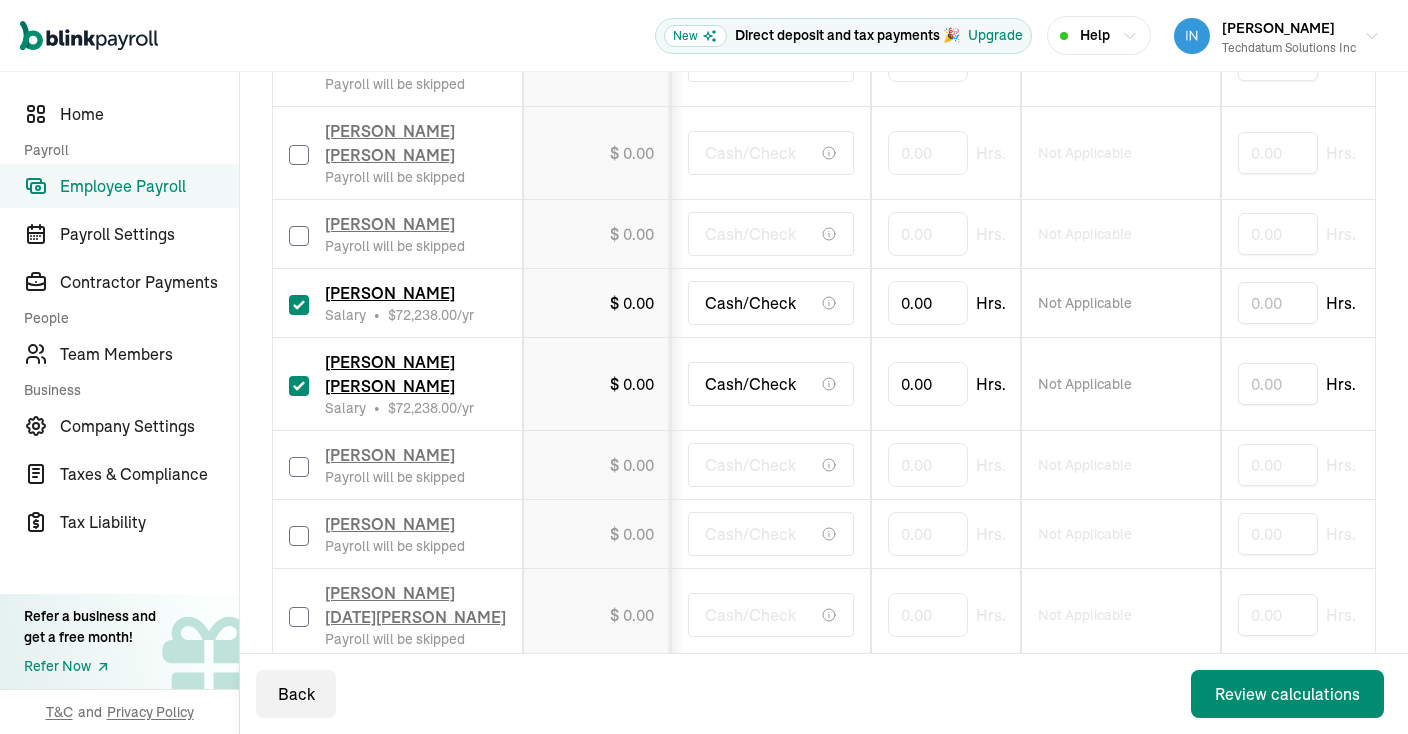 click at bounding box center [299, 467] 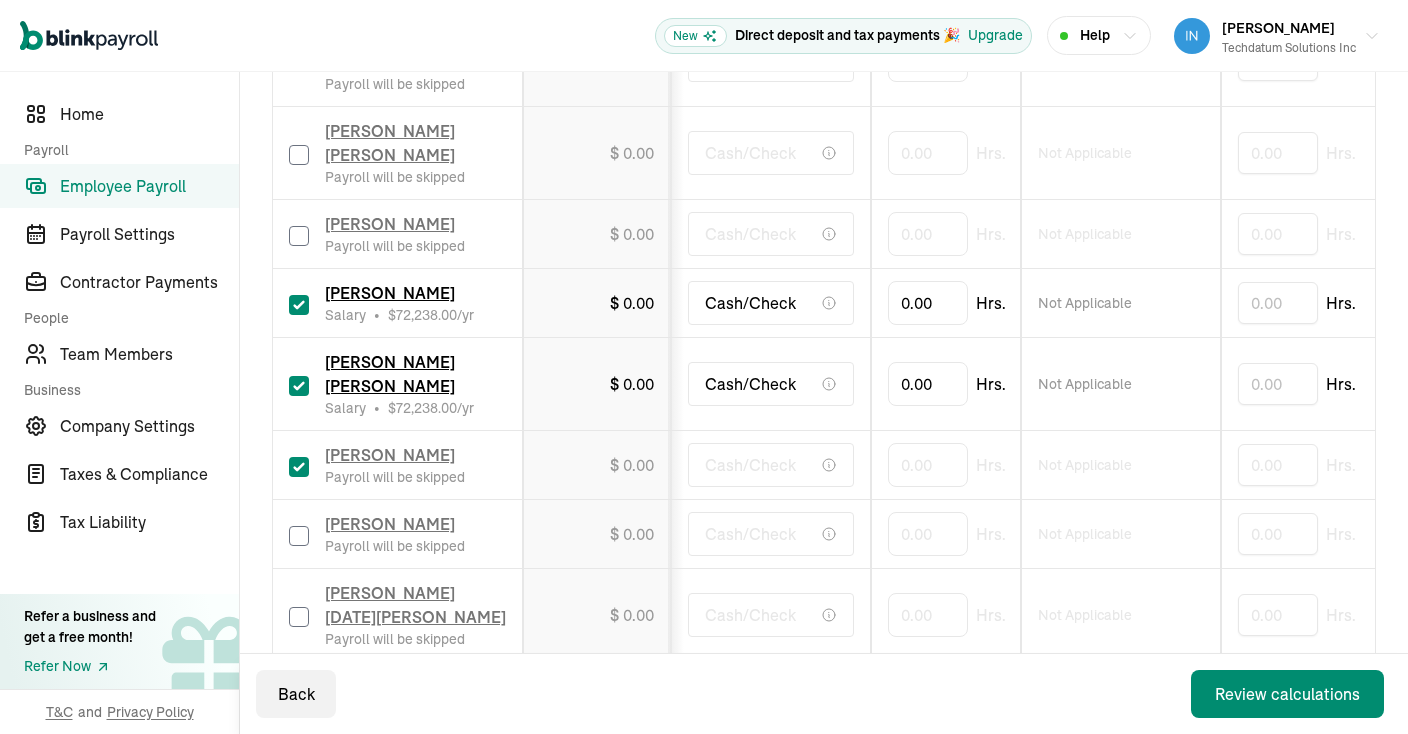 checkbox on "true" 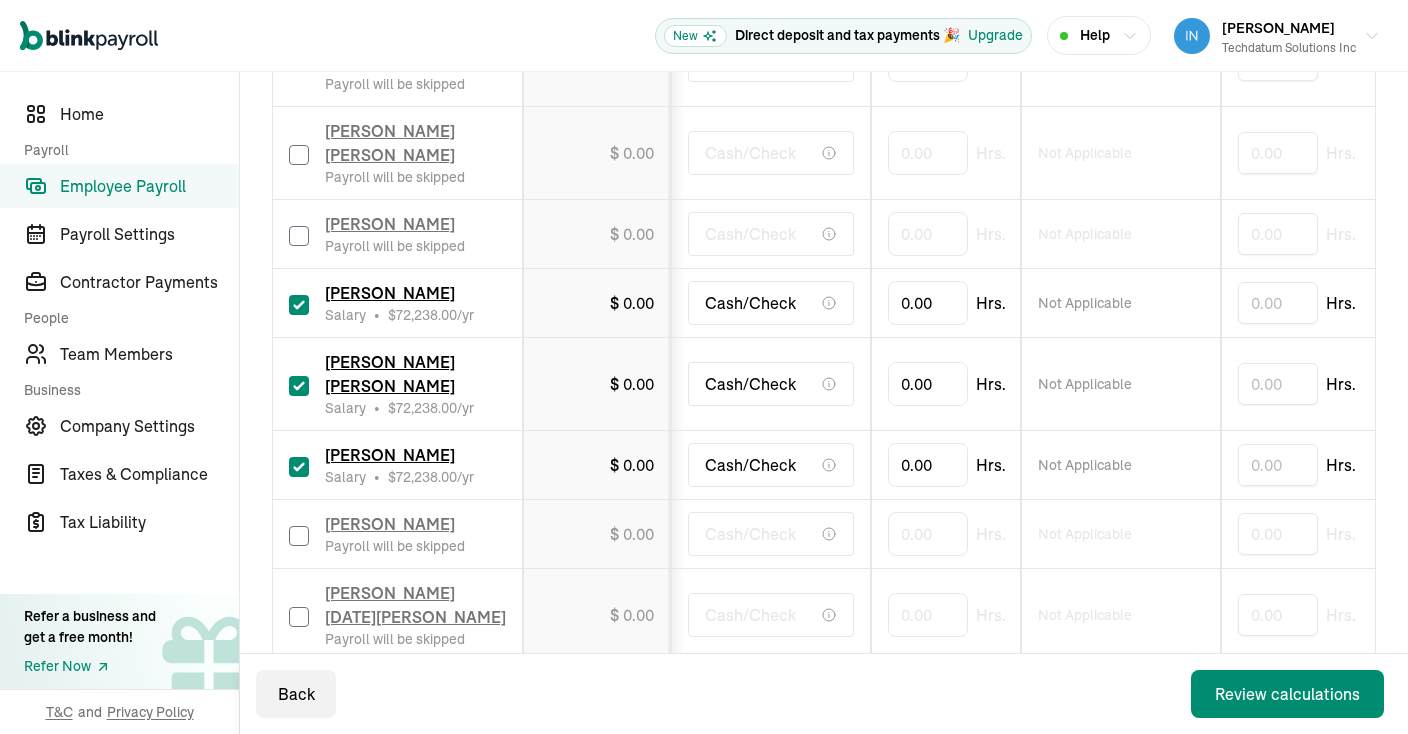click at bounding box center (299, 536) 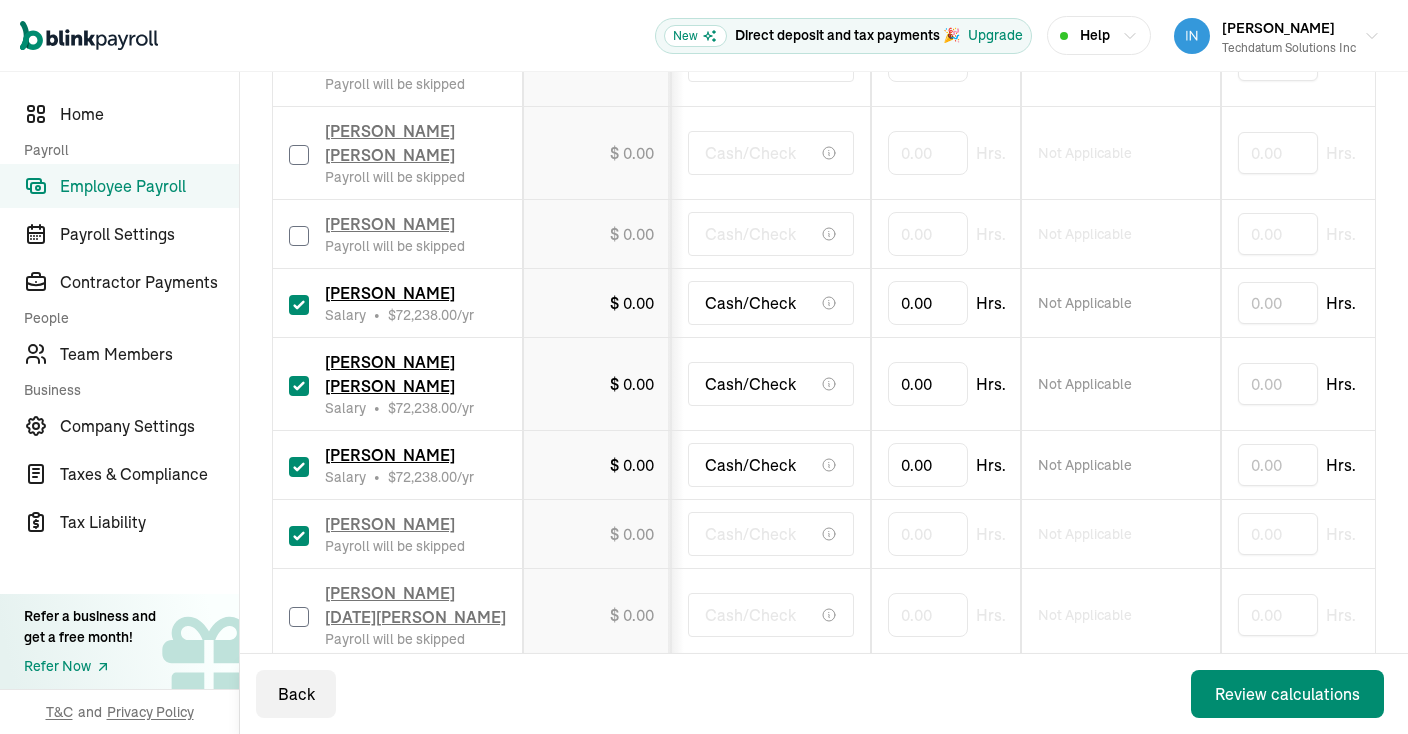 checkbox on "true" 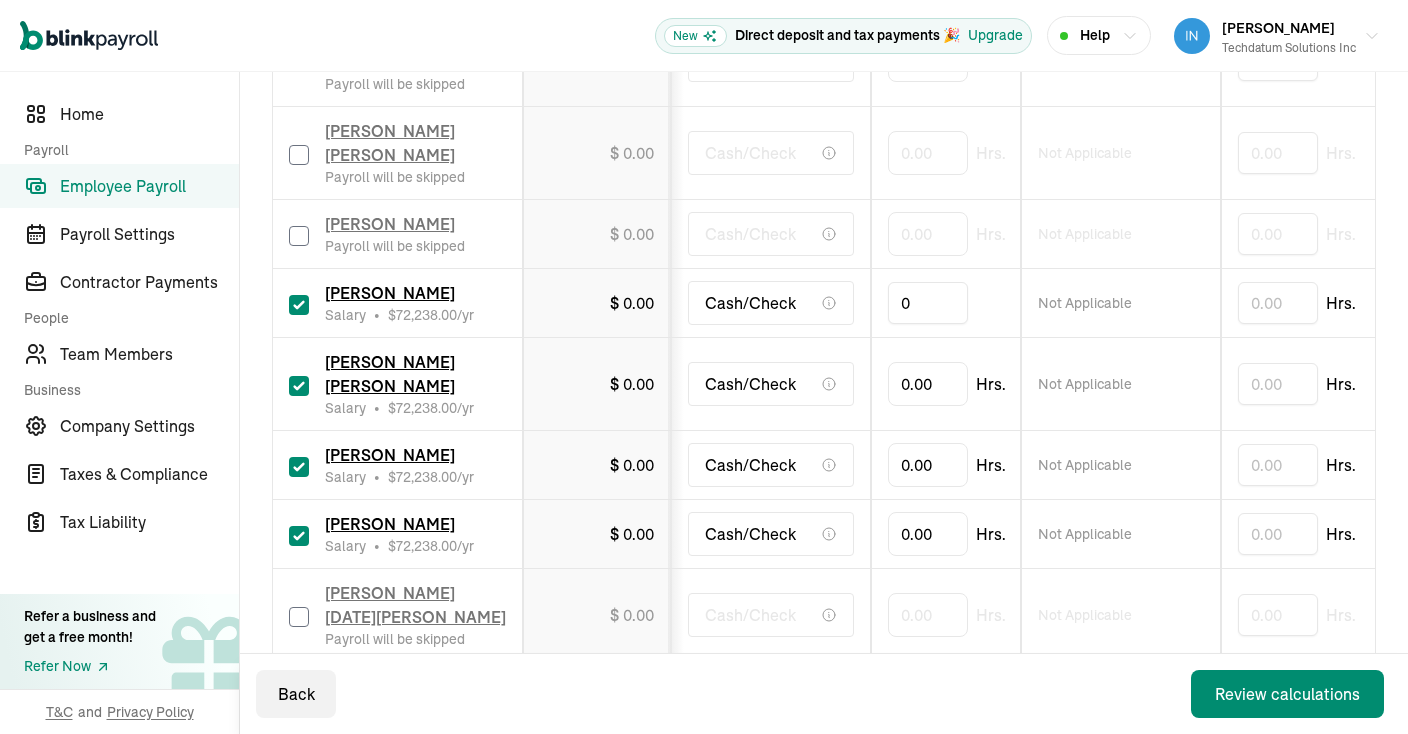 drag, startPoint x: 939, startPoint y: 316, endPoint x: 827, endPoint y: 310, distance: 112.1606 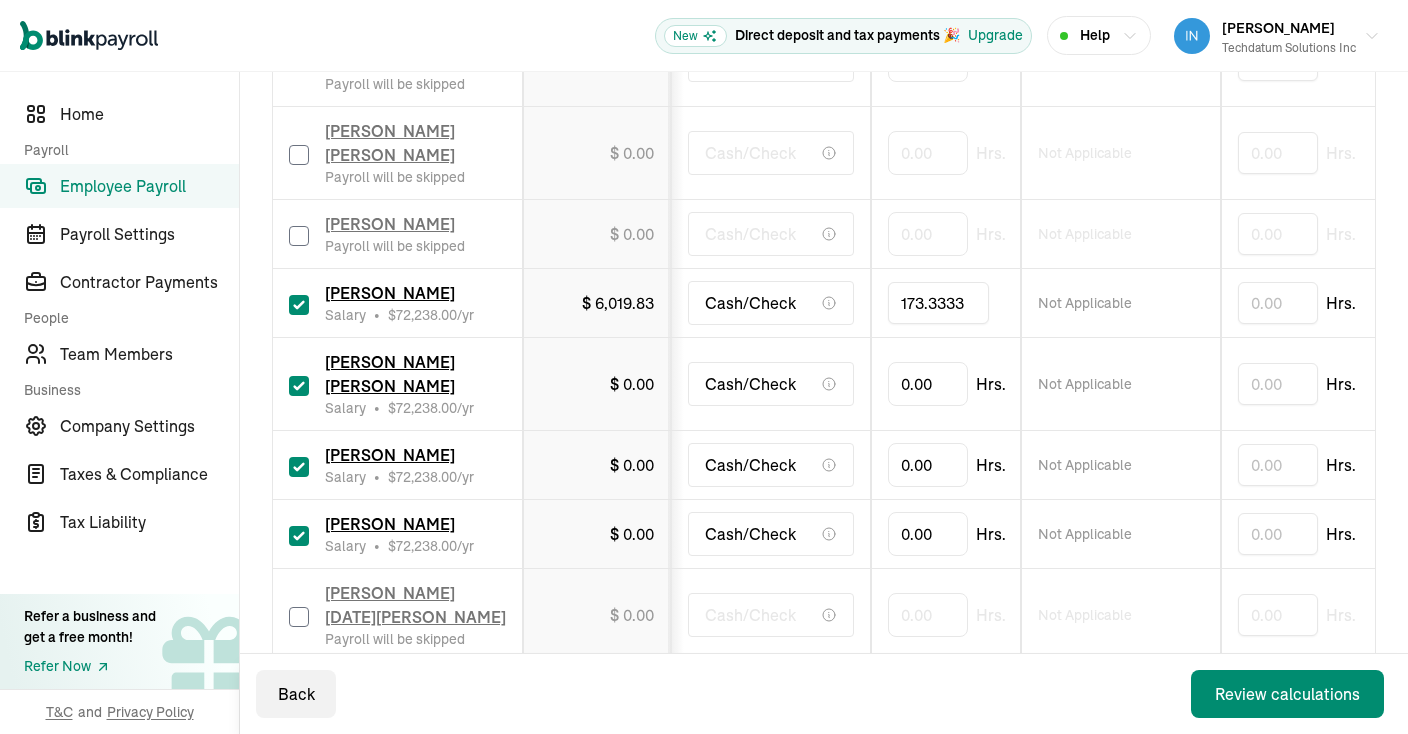 type on "173.33333" 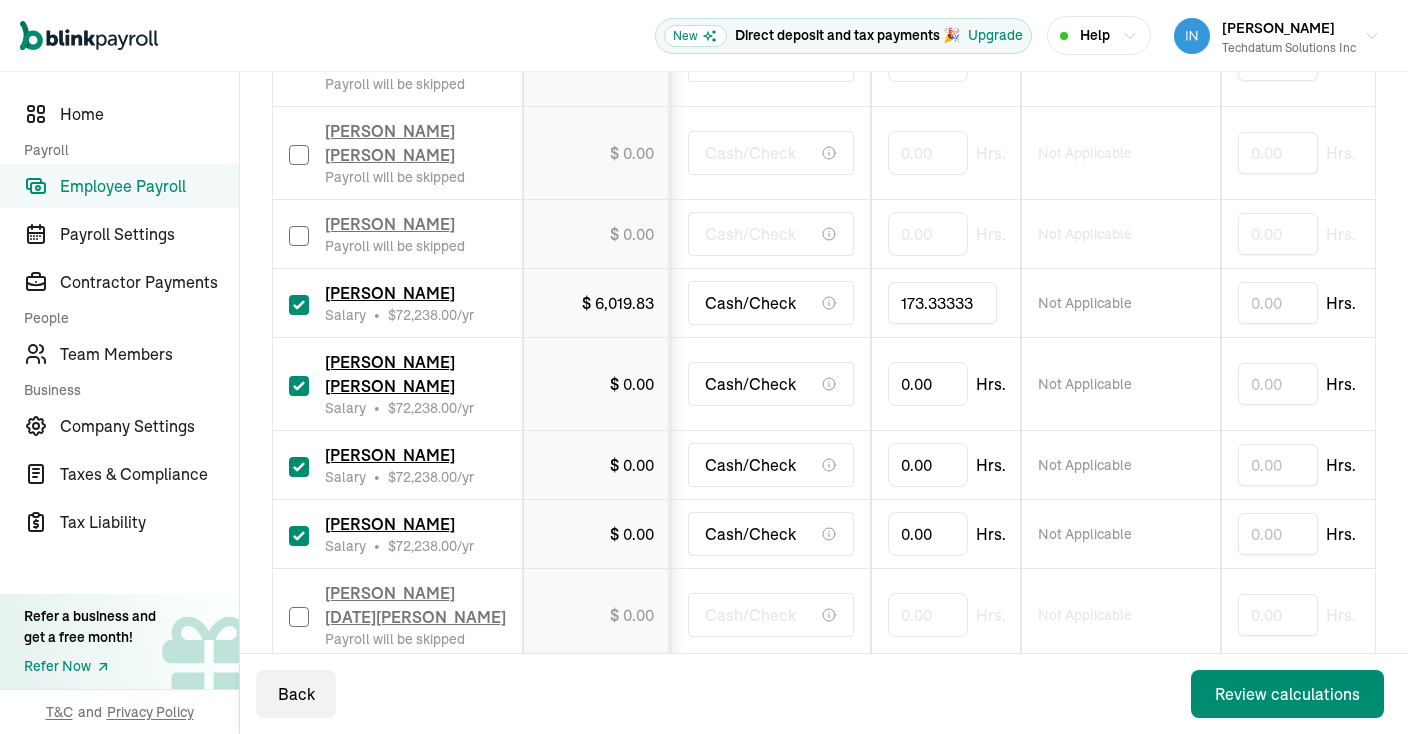 drag, startPoint x: 979, startPoint y: 324, endPoint x: 836, endPoint y: 325, distance: 143.0035 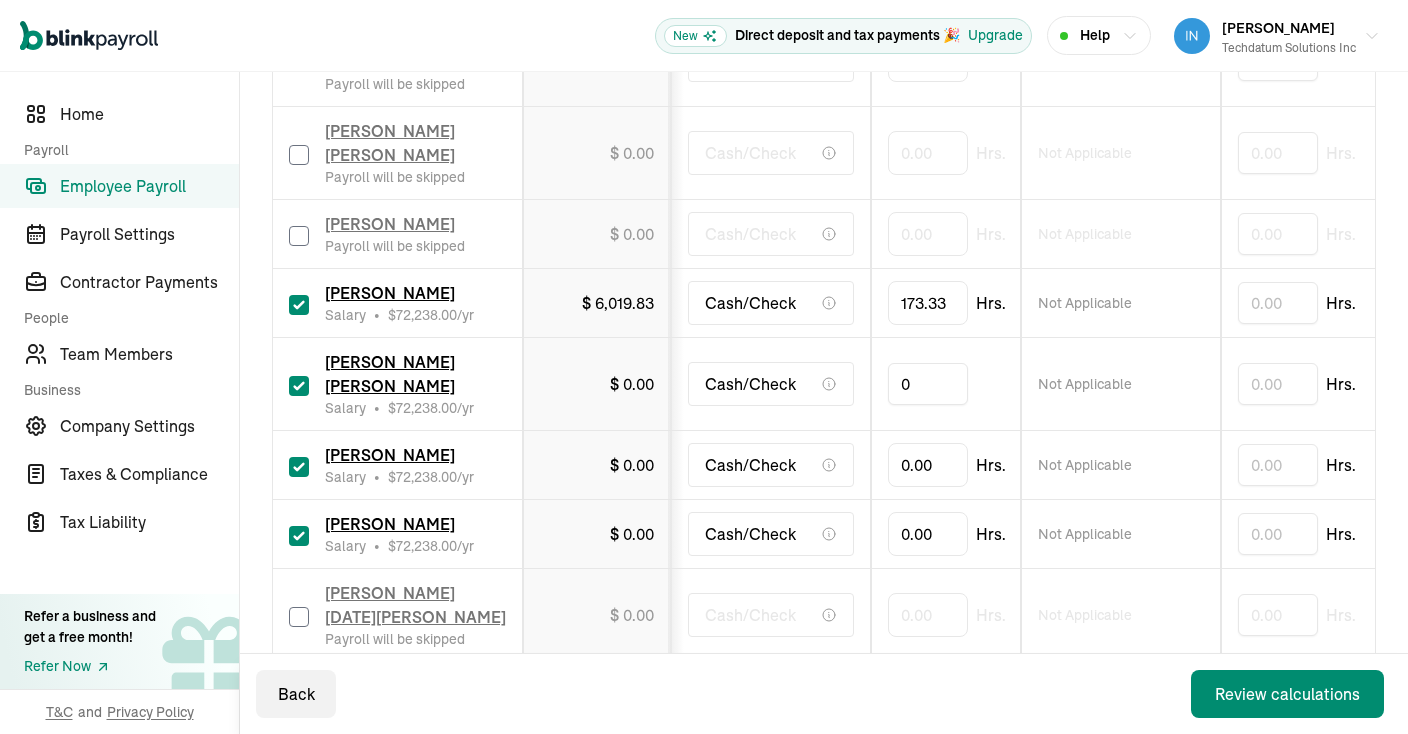 drag, startPoint x: 942, startPoint y: 399, endPoint x: 863, endPoint y: 395, distance: 79.101204 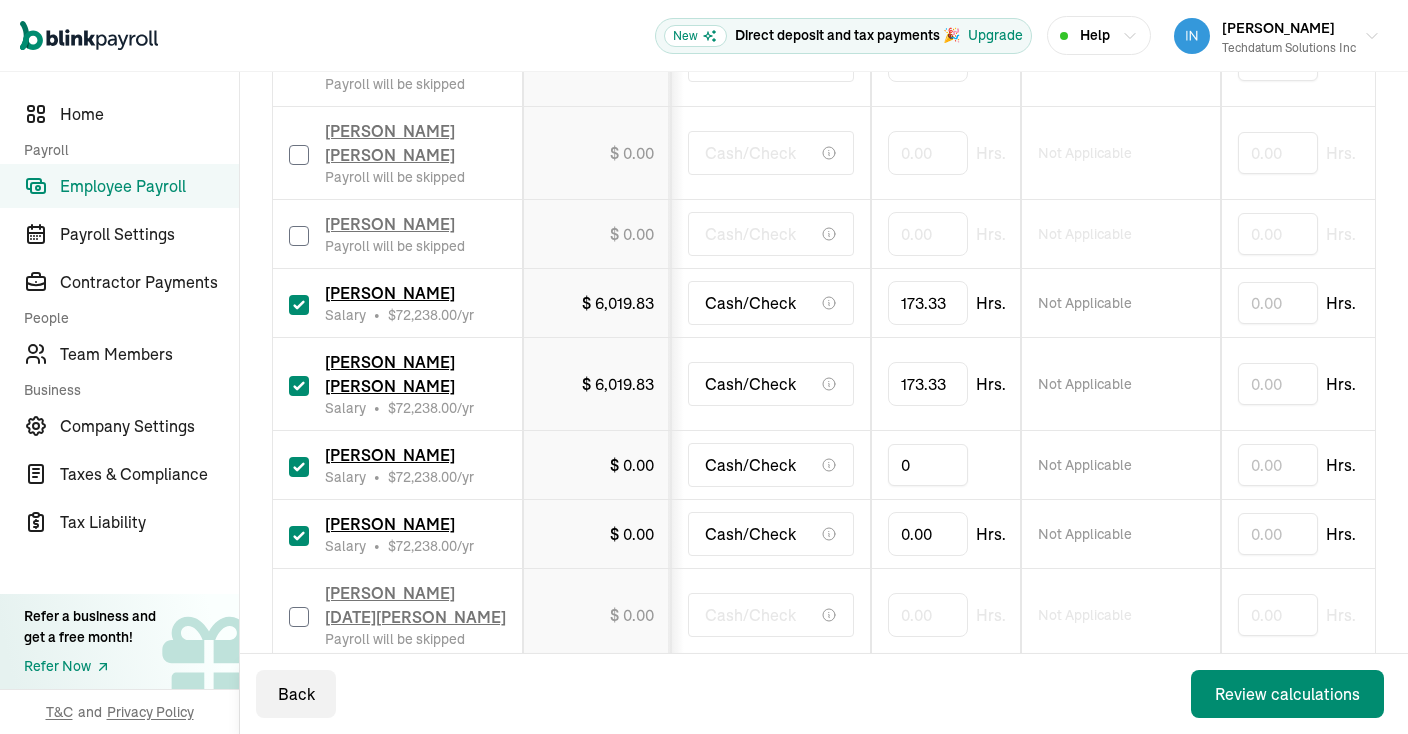 drag, startPoint x: 939, startPoint y: 466, endPoint x: 791, endPoint y: 476, distance: 148.33745 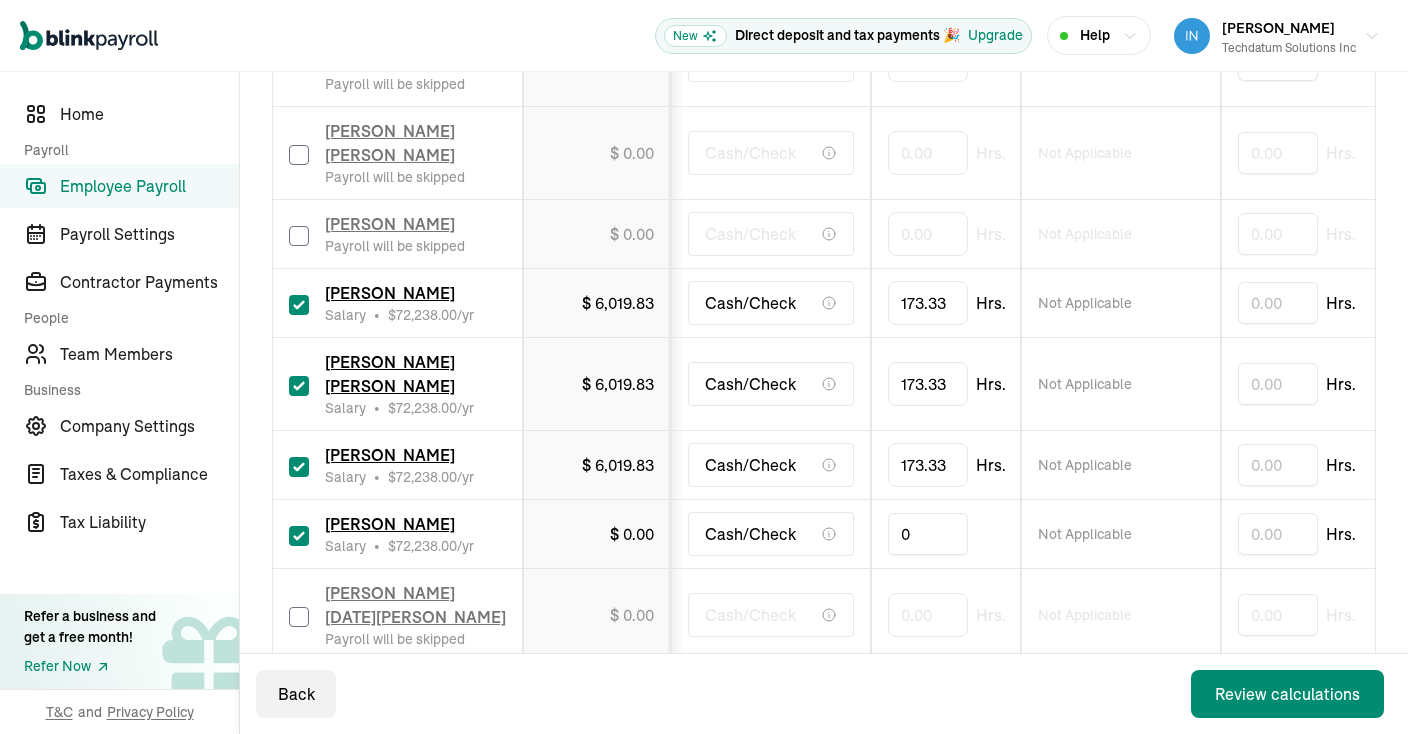drag, startPoint x: 954, startPoint y: 547, endPoint x: 429, endPoint y: 461, distance: 531.9972 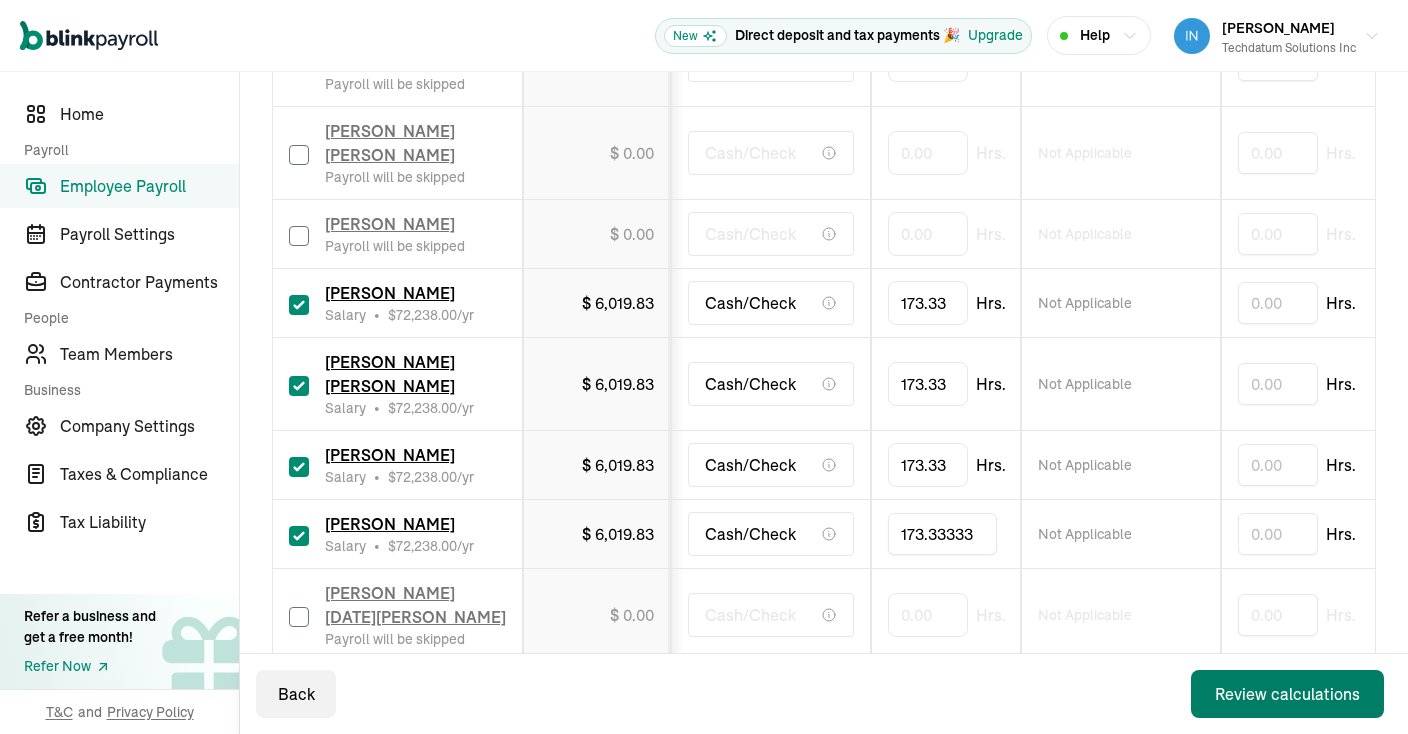 click on "Review calculations" at bounding box center [1287, 694] 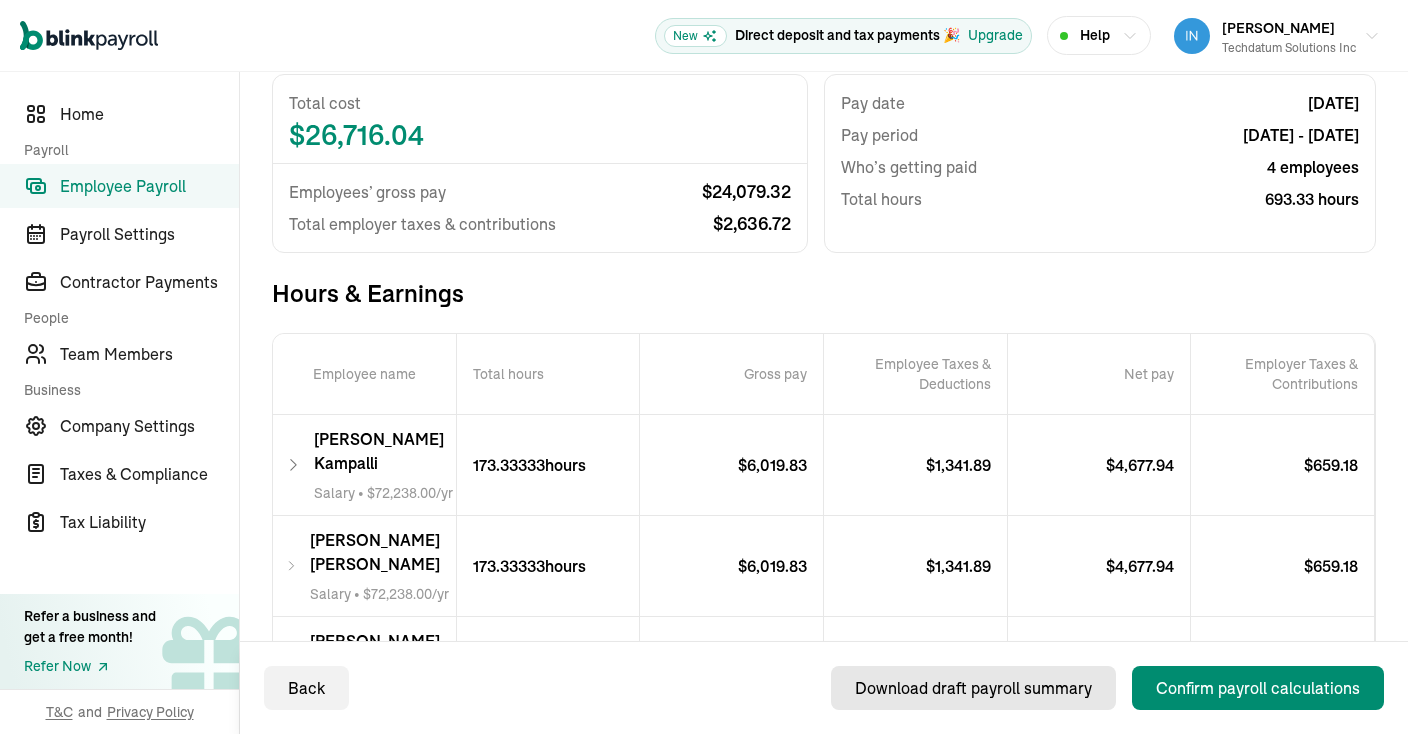 scroll, scrollTop: 221, scrollLeft: 0, axis: vertical 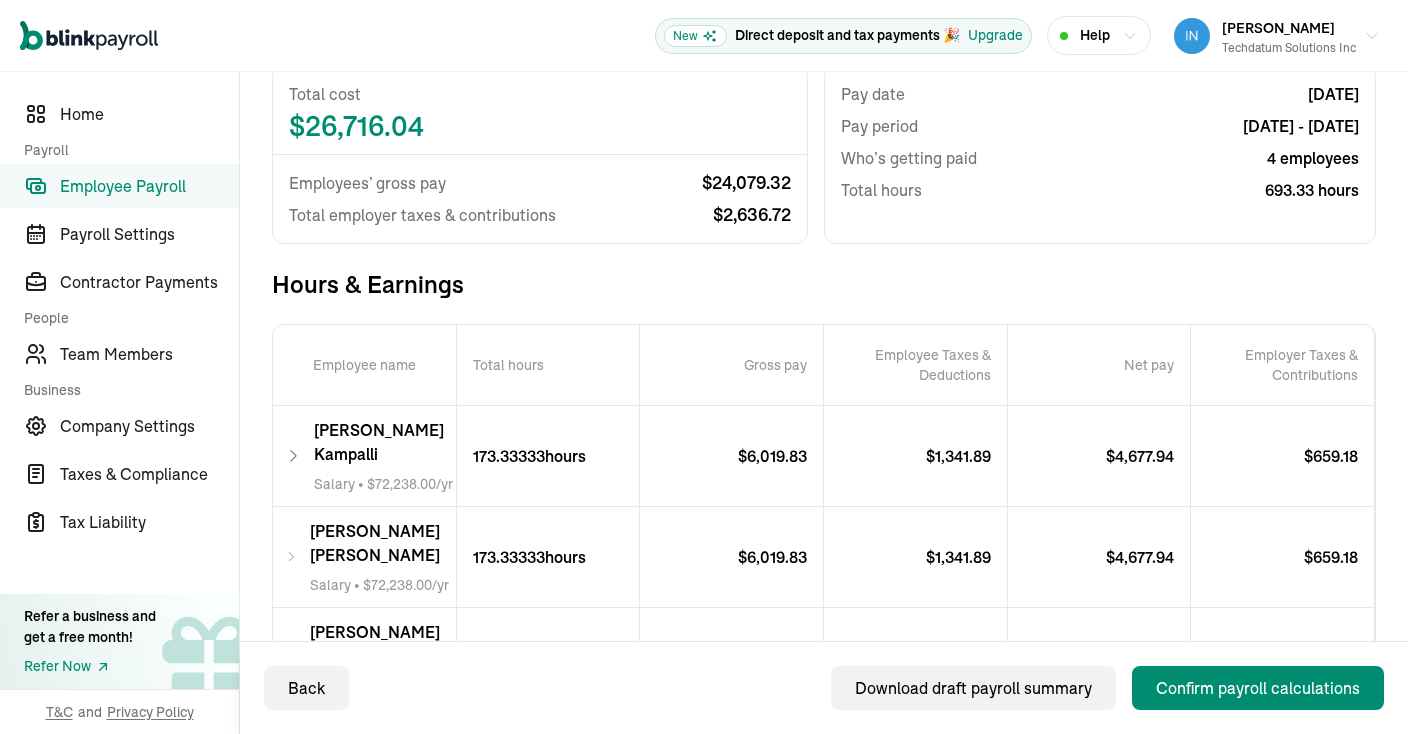 click 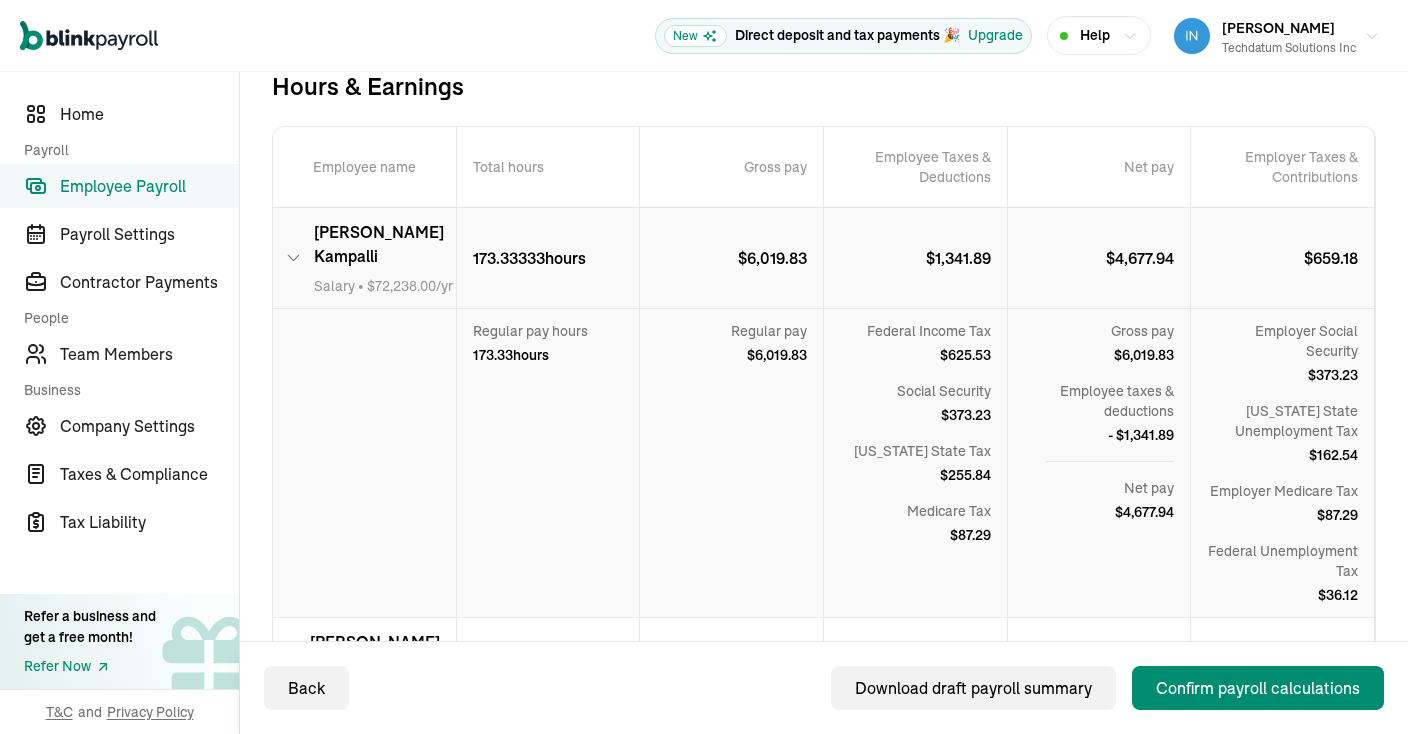scroll, scrollTop: 422, scrollLeft: 0, axis: vertical 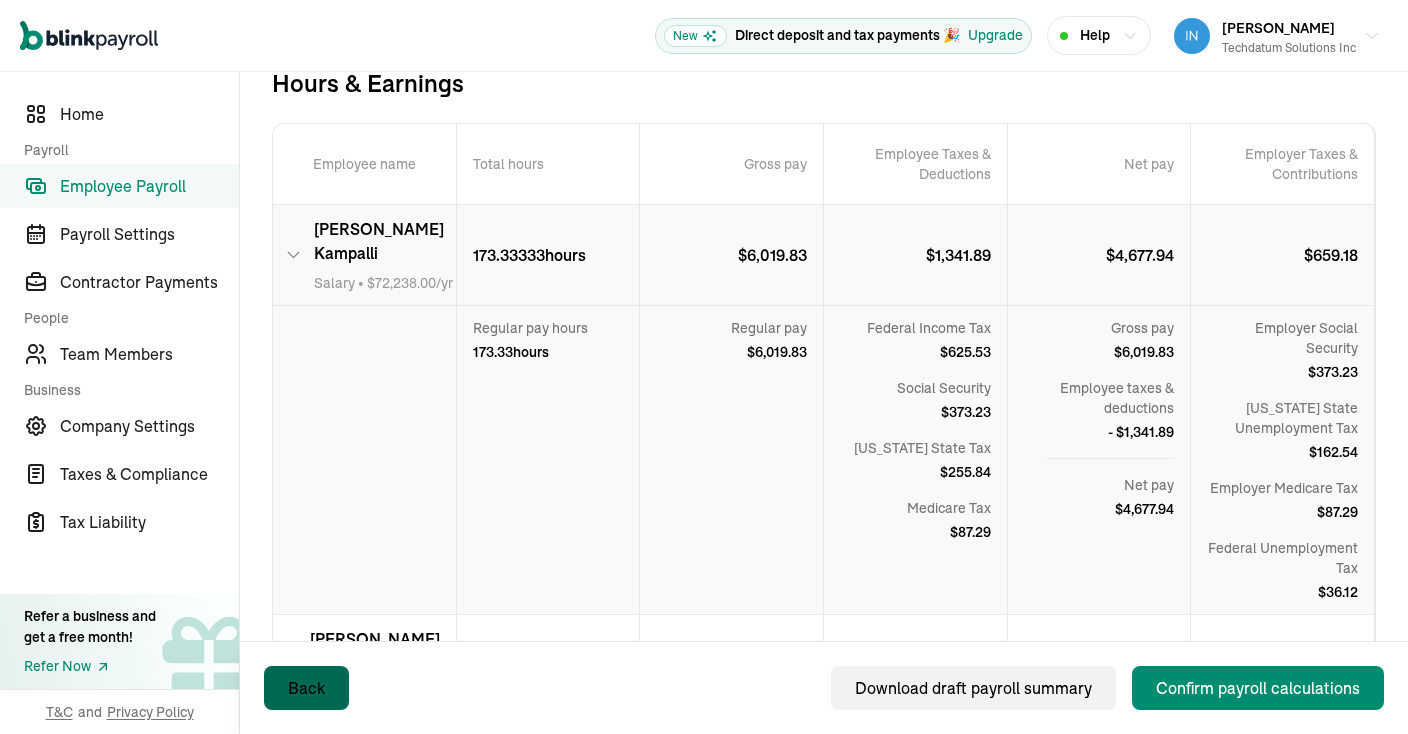 click on "Back" at bounding box center [306, 688] 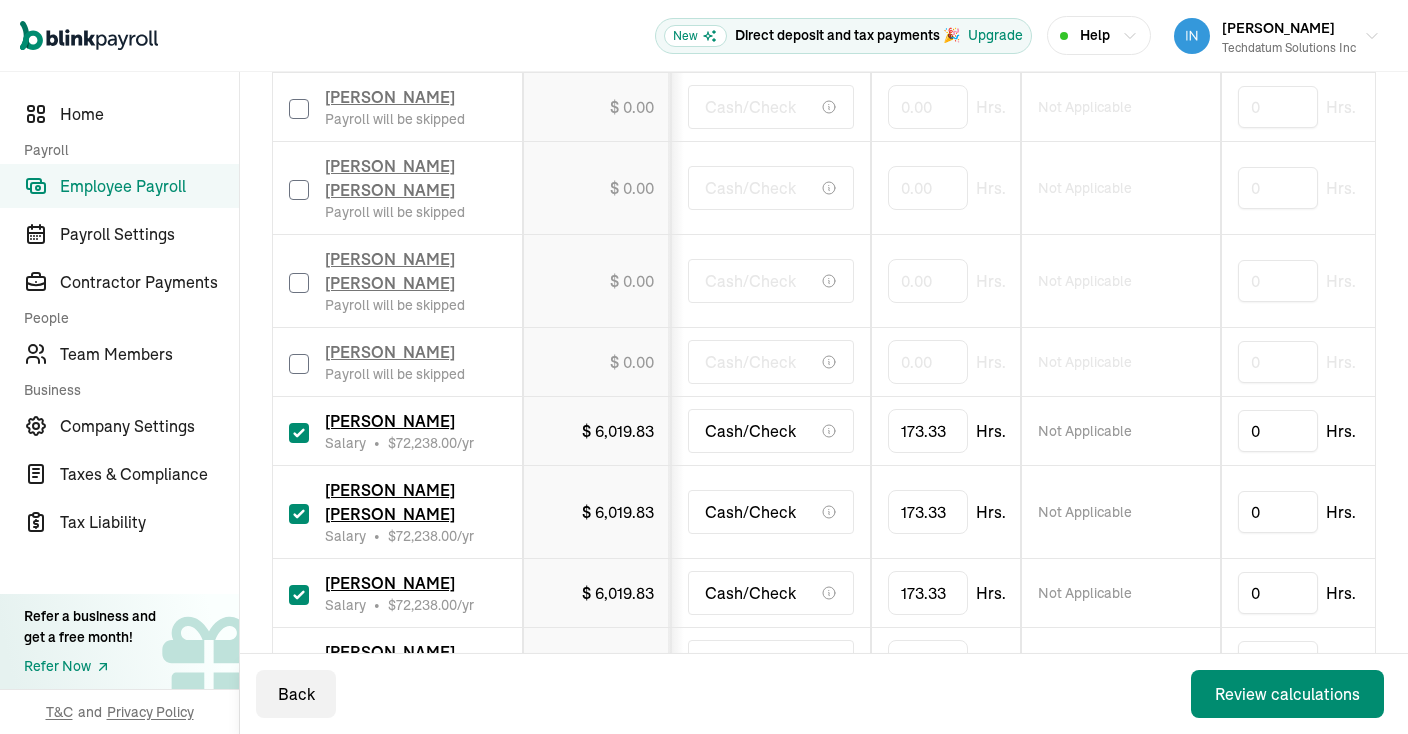 scroll, scrollTop: 718, scrollLeft: 0, axis: vertical 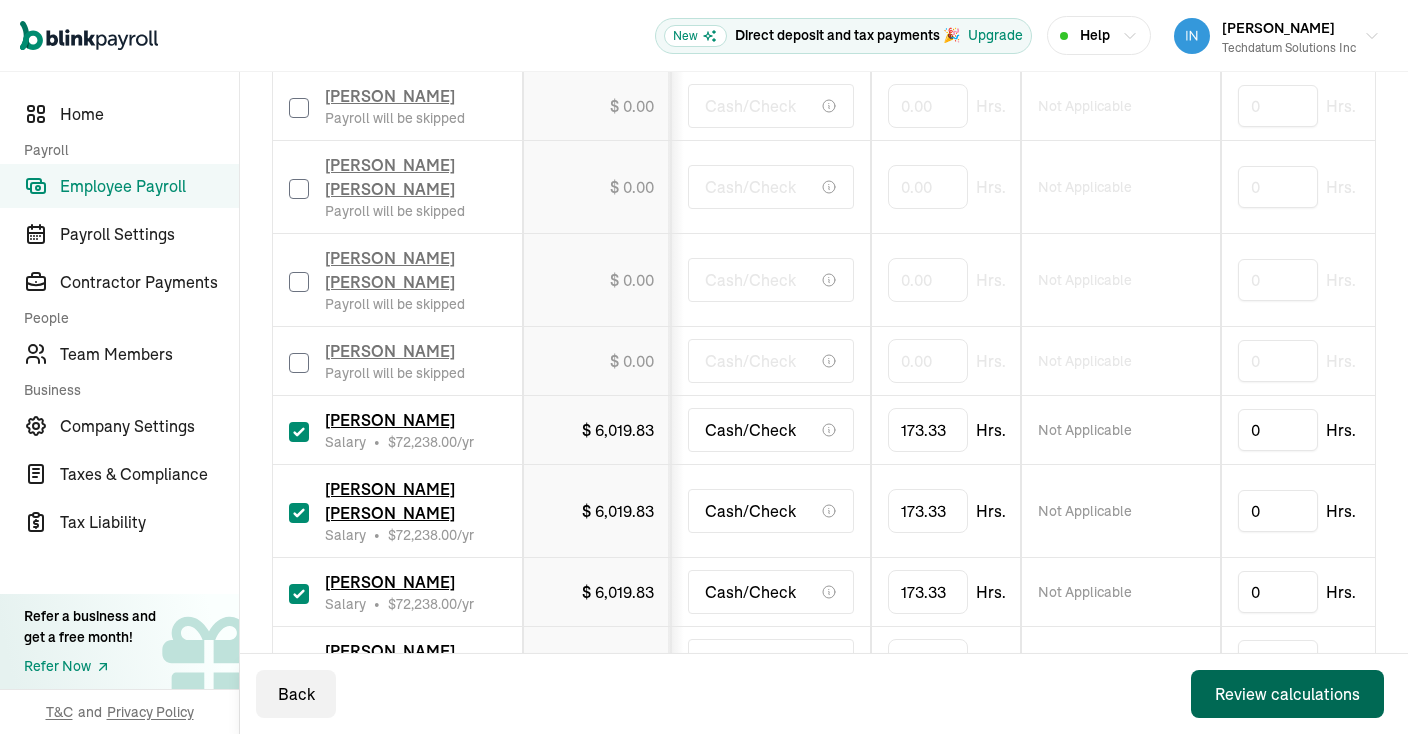 click on "Review calculations" at bounding box center [1287, 694] 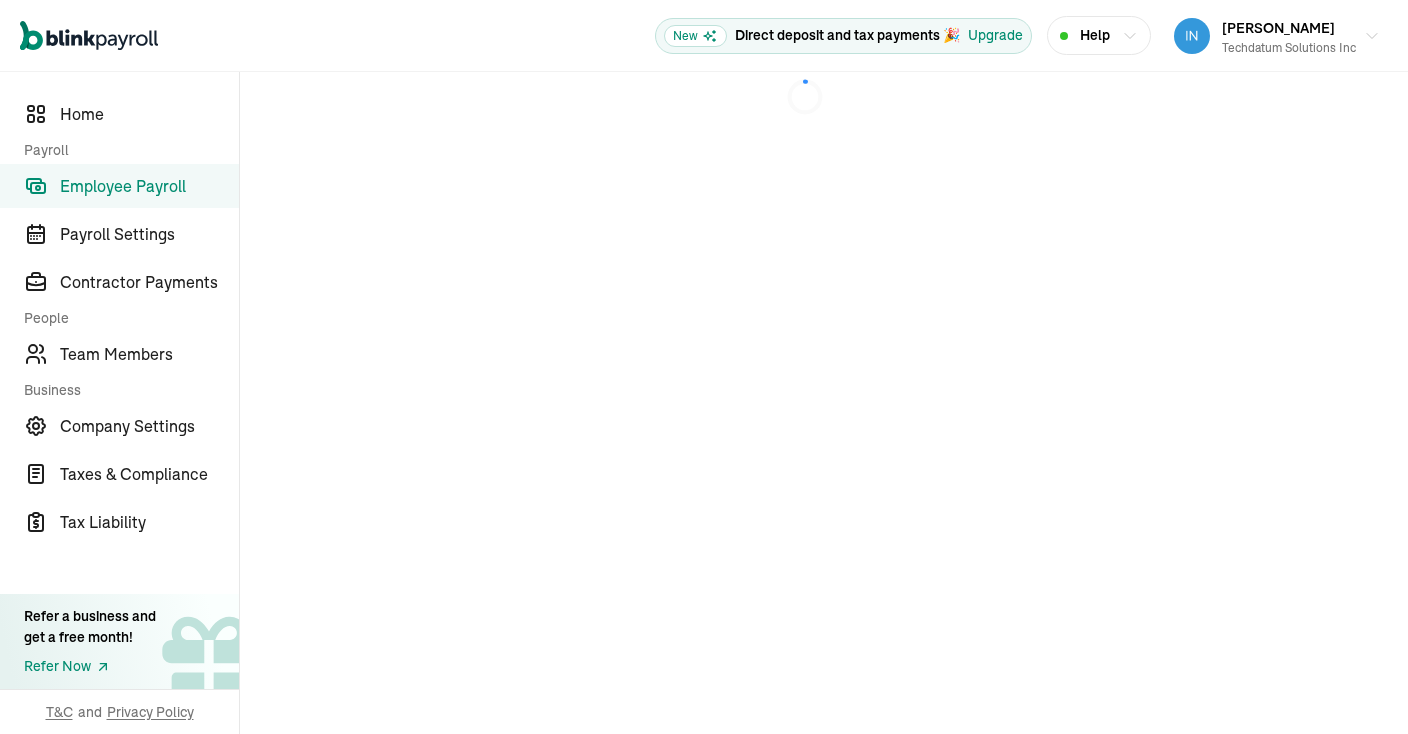 scroll, scrollTop: 0, scrollLeft: 0, axis: both 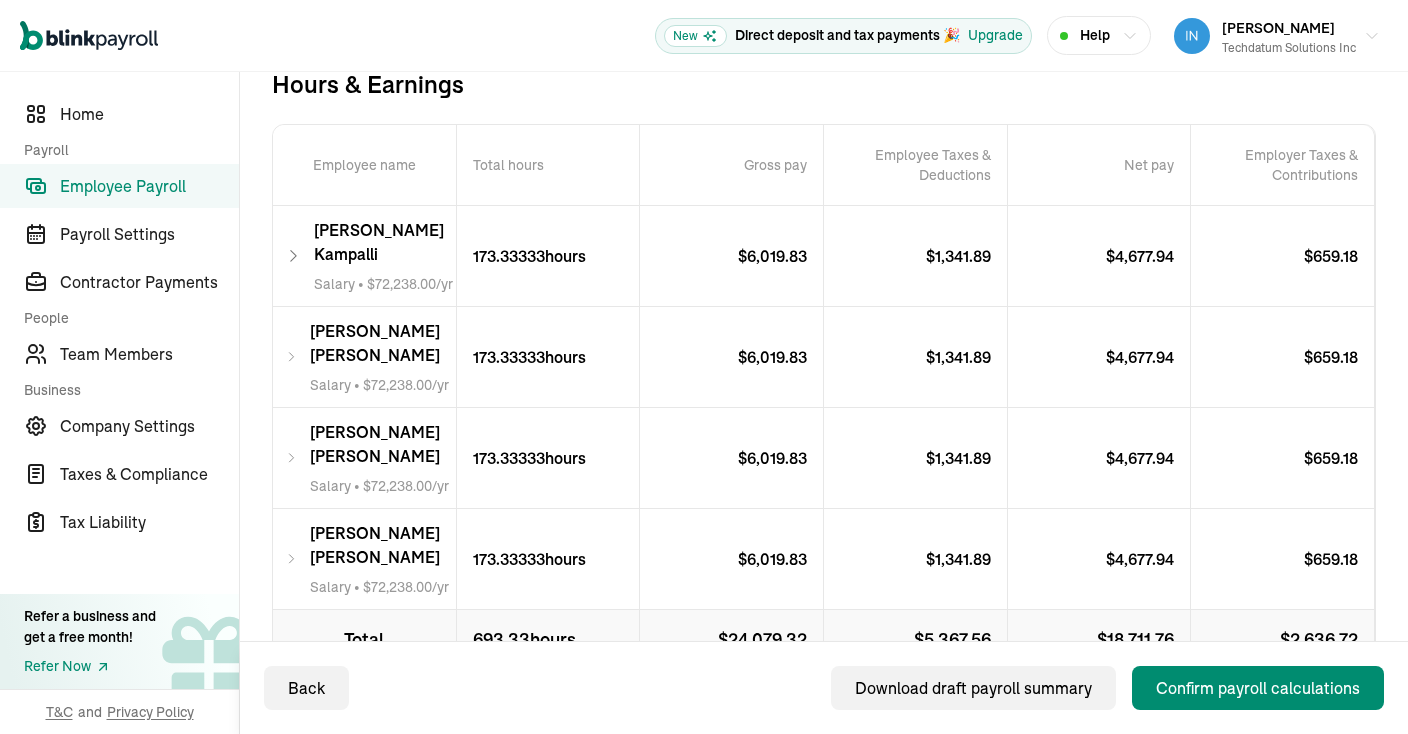 click 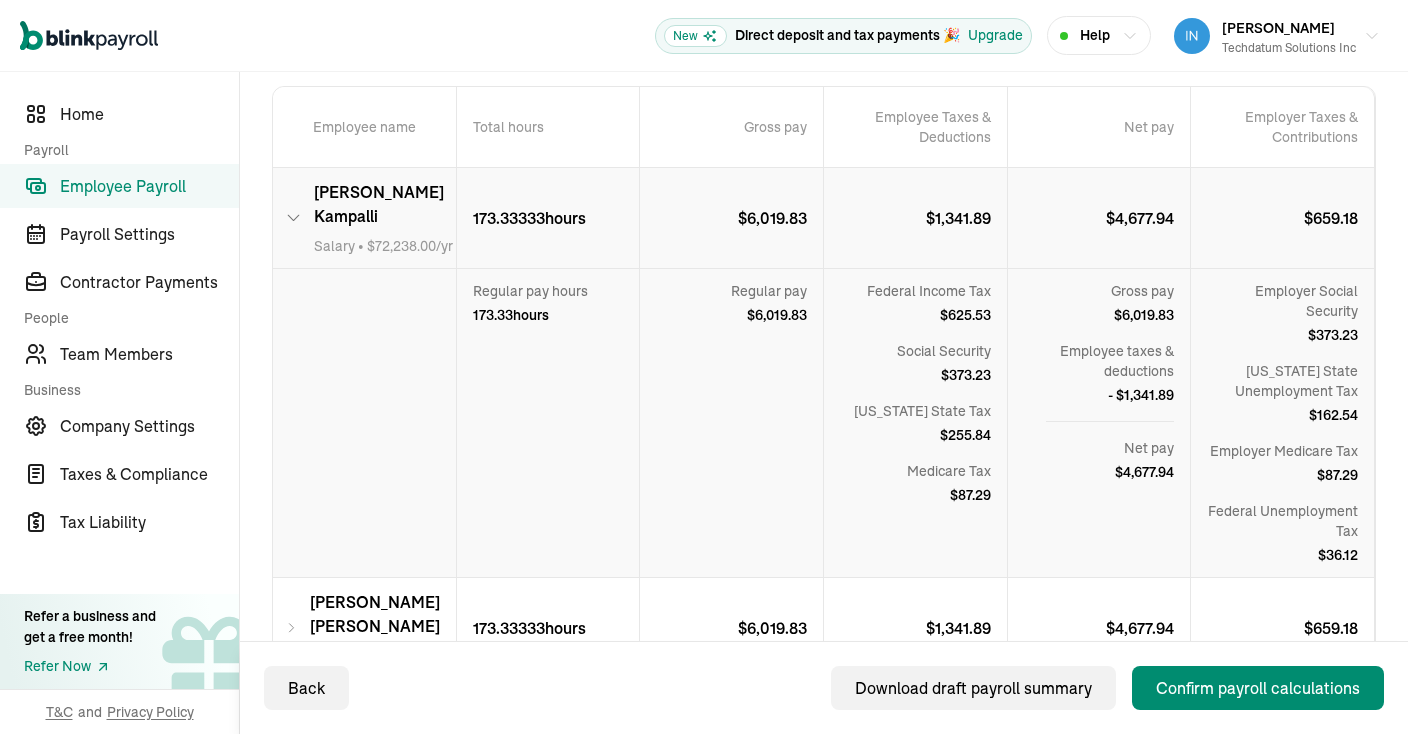 scroll, scrollTop: 451, scrollLeft: 0, axis: vertical 